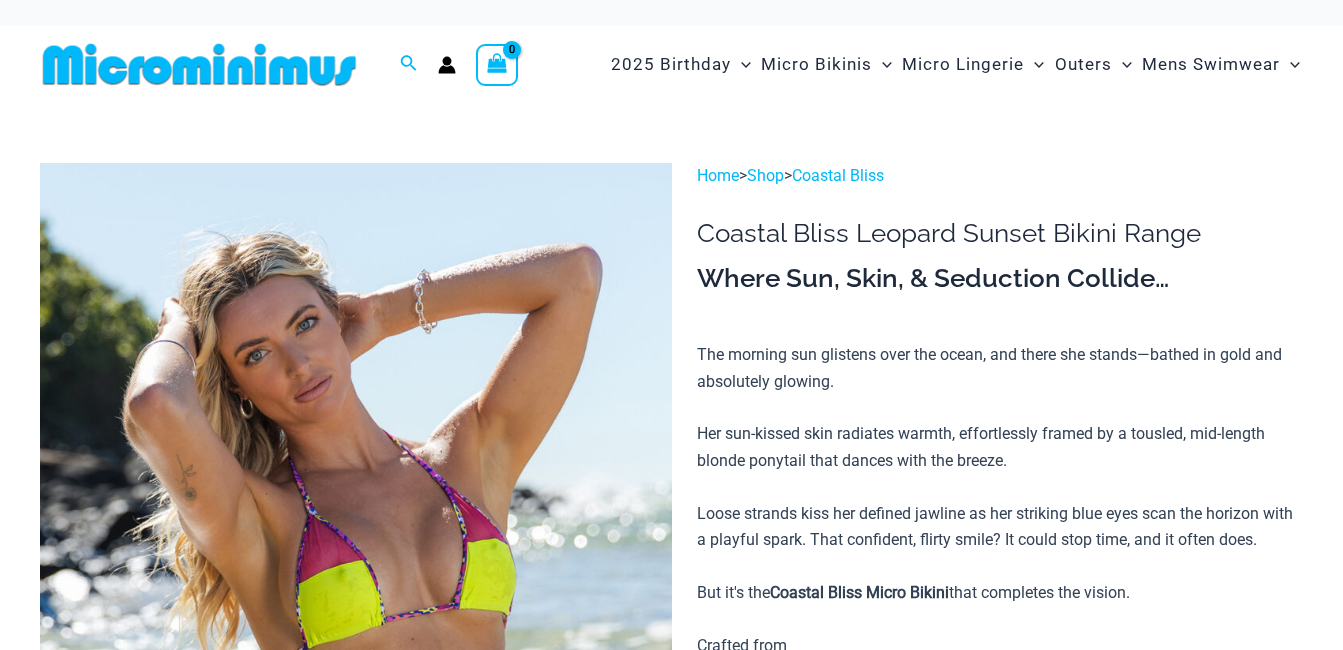 scroll, scrollTop: 0, scrollLeft: 0, axis: both 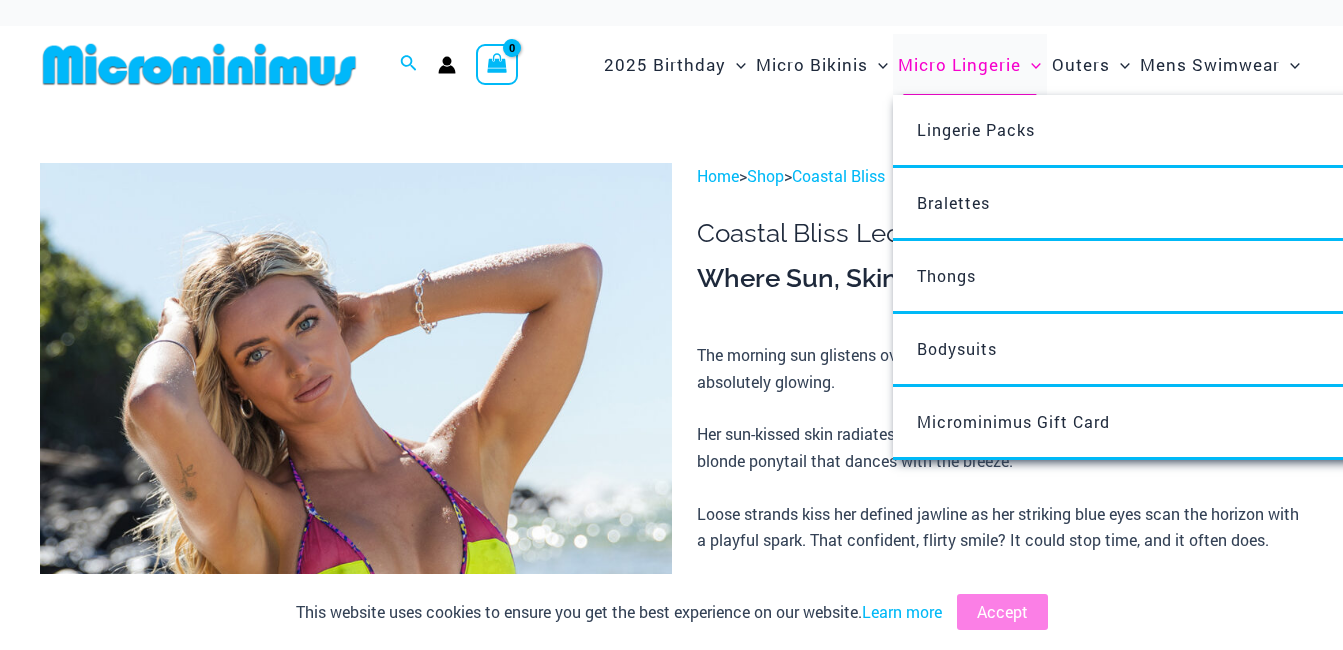 click on "Micro Lingerie" at bounding box center (959, 64) 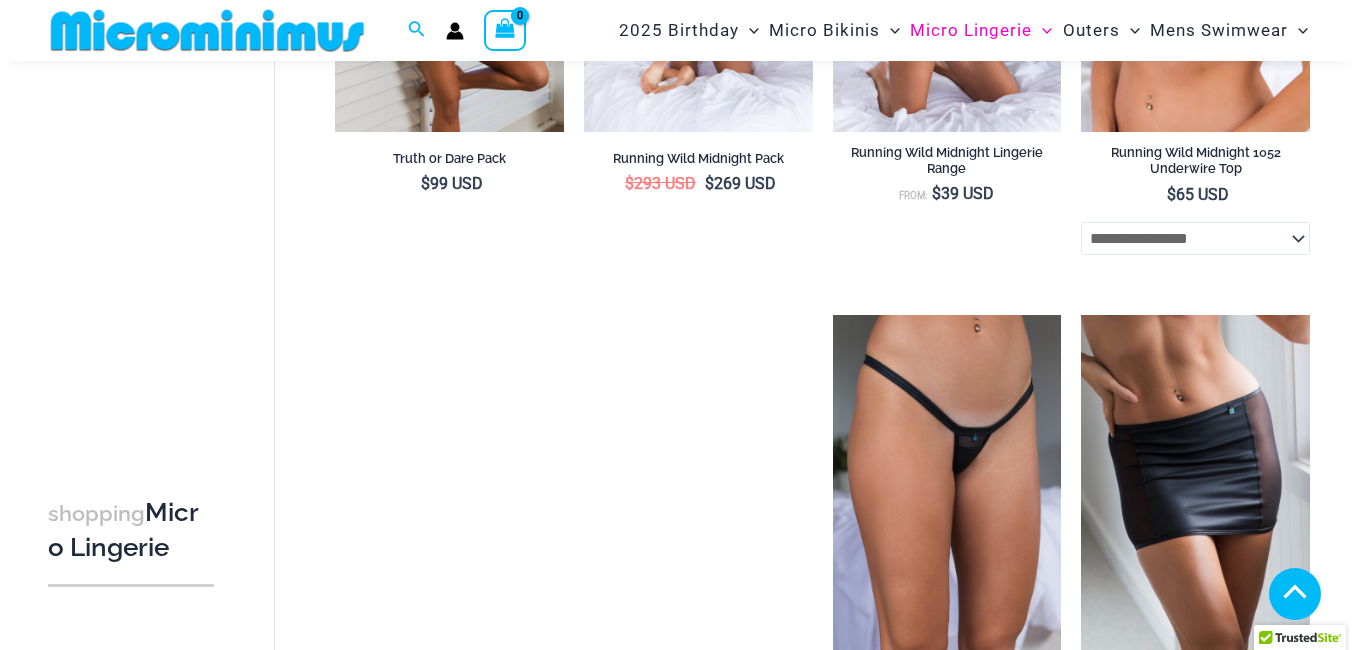 scroll, scrollTop: 584, scrollLeft: 0, axis: vertical 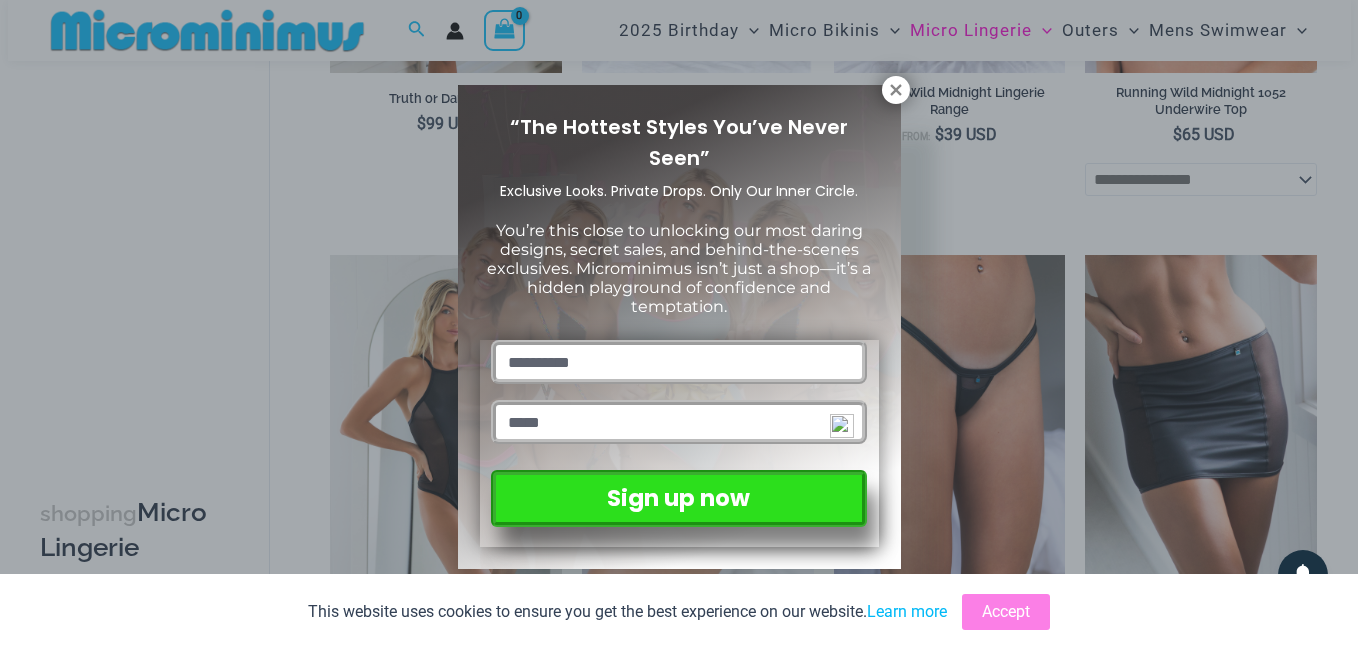 click at bounding box center (678, 362) 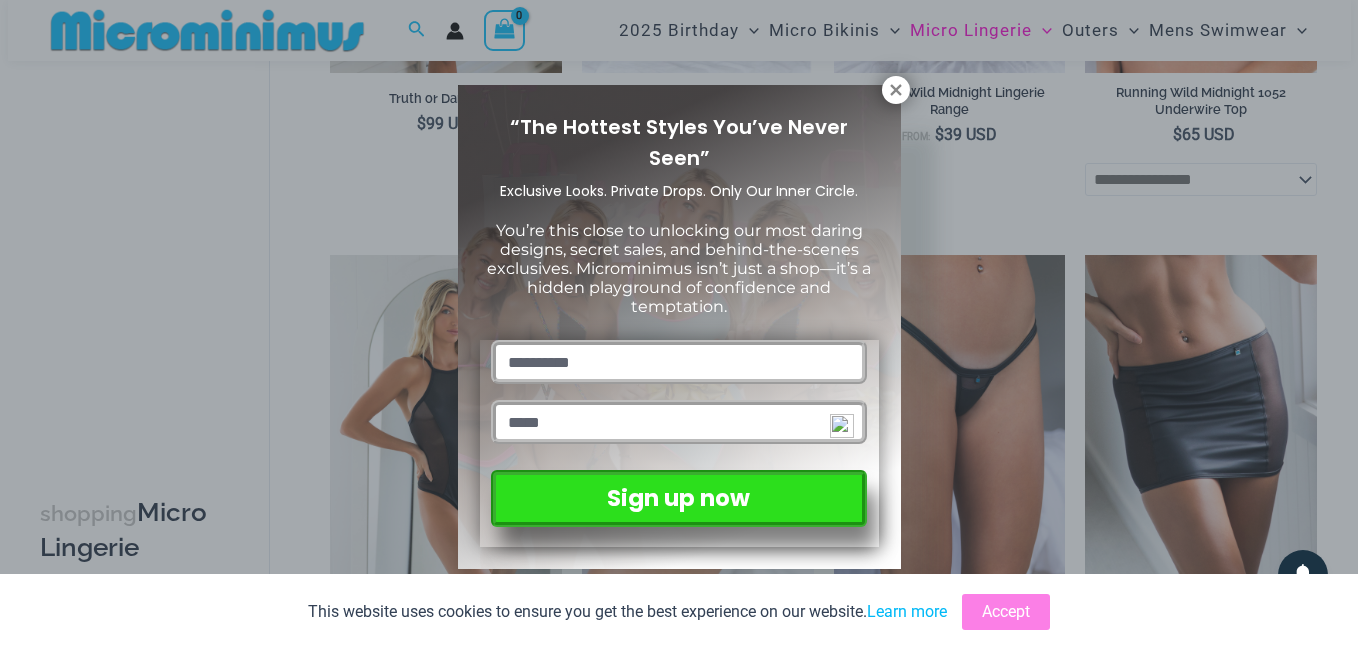 type on "**********" 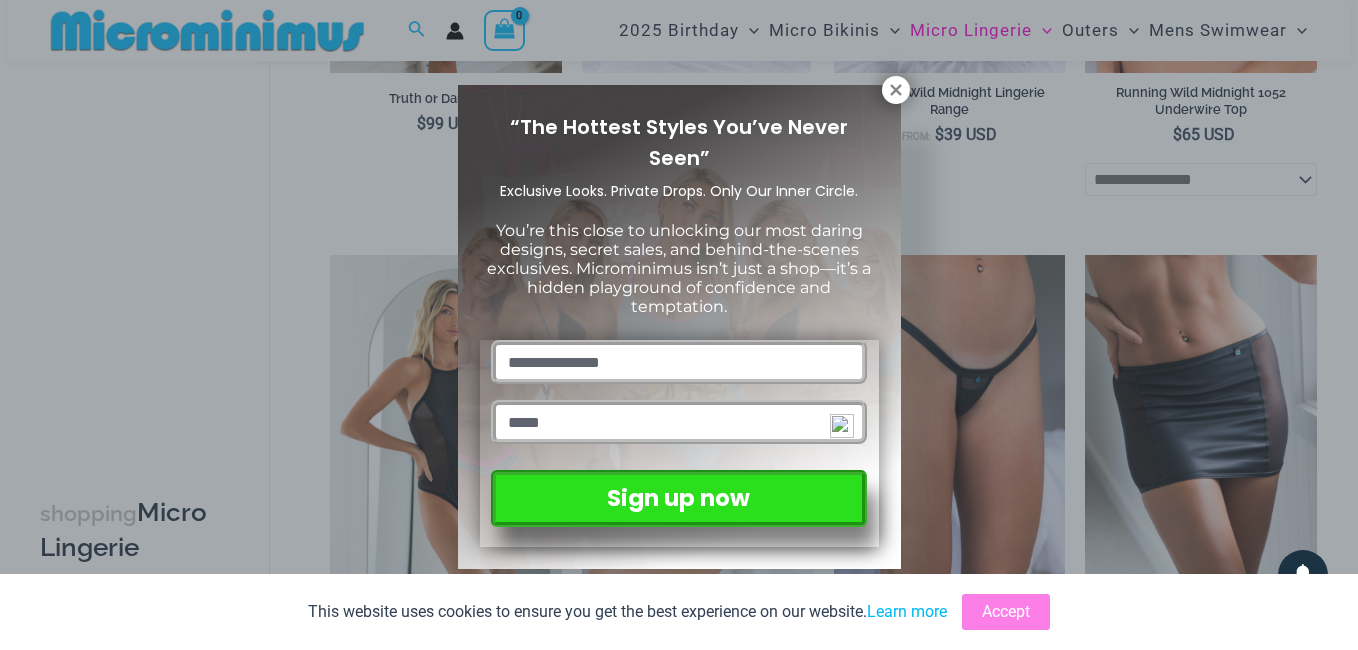 type on "**********" 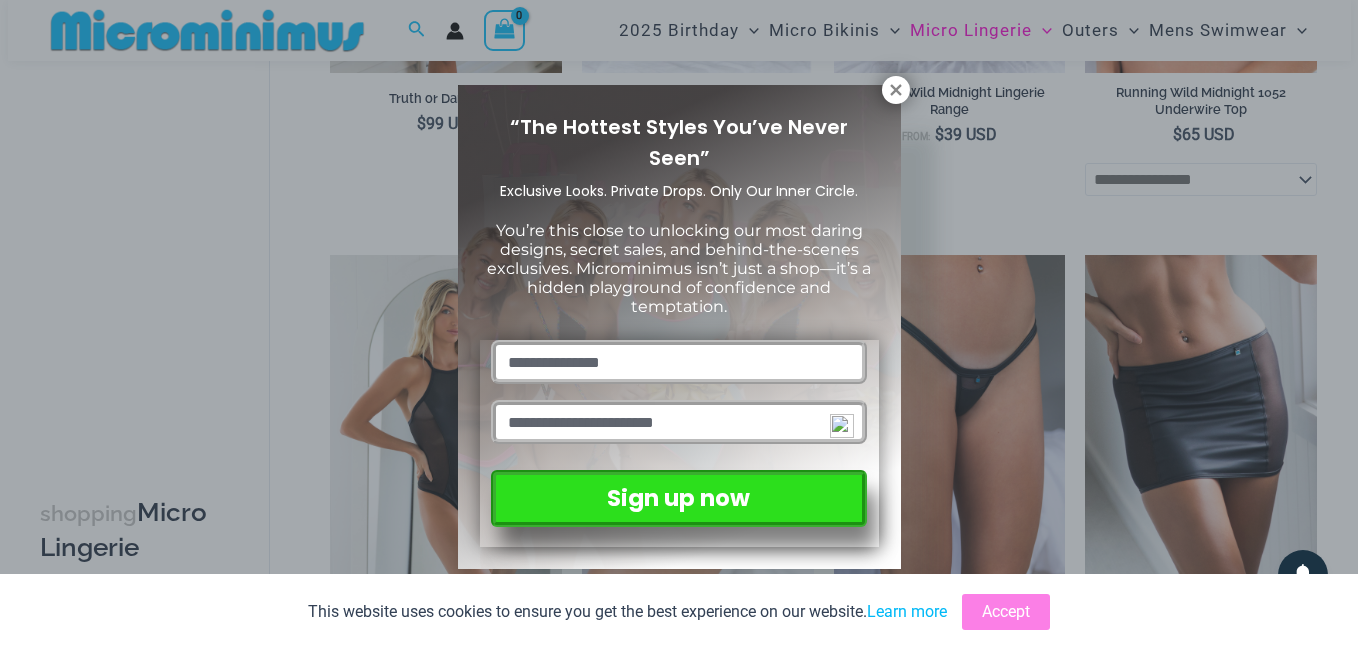 scroll, scrollTop: 1312, scrollLeft: 0, axis: vertical 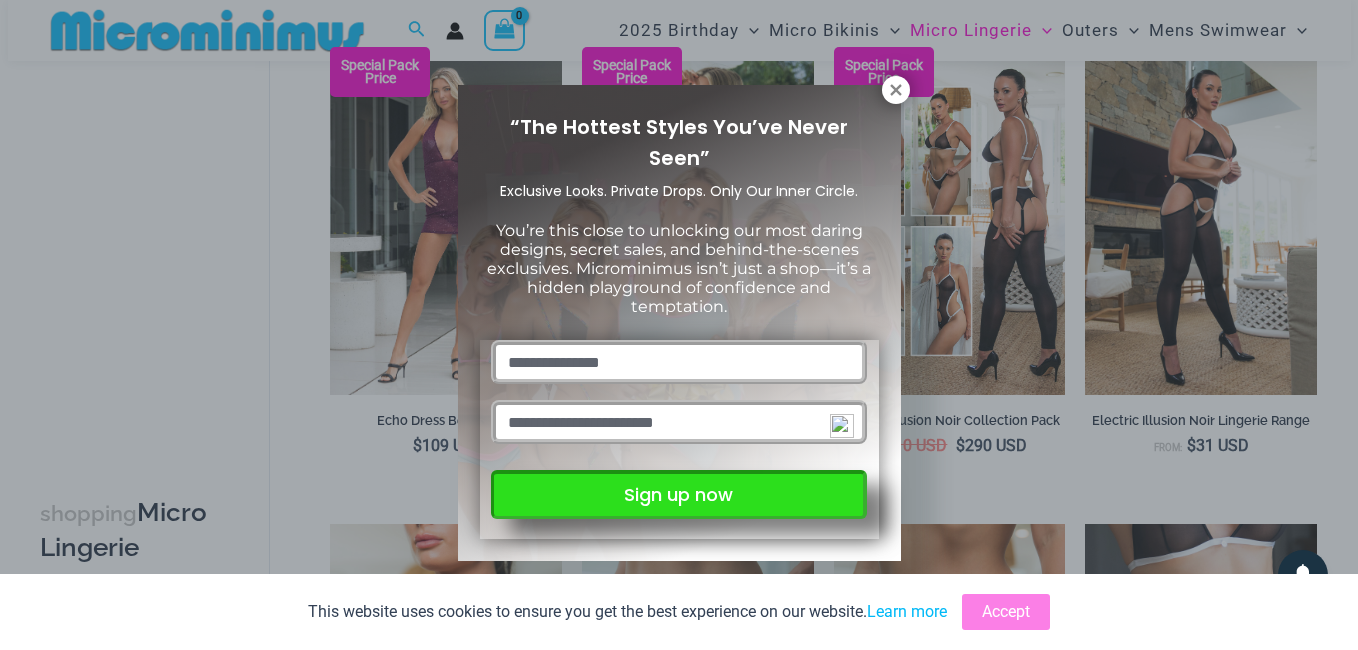 click on "Sign up now" at bounding box center [678, 494] 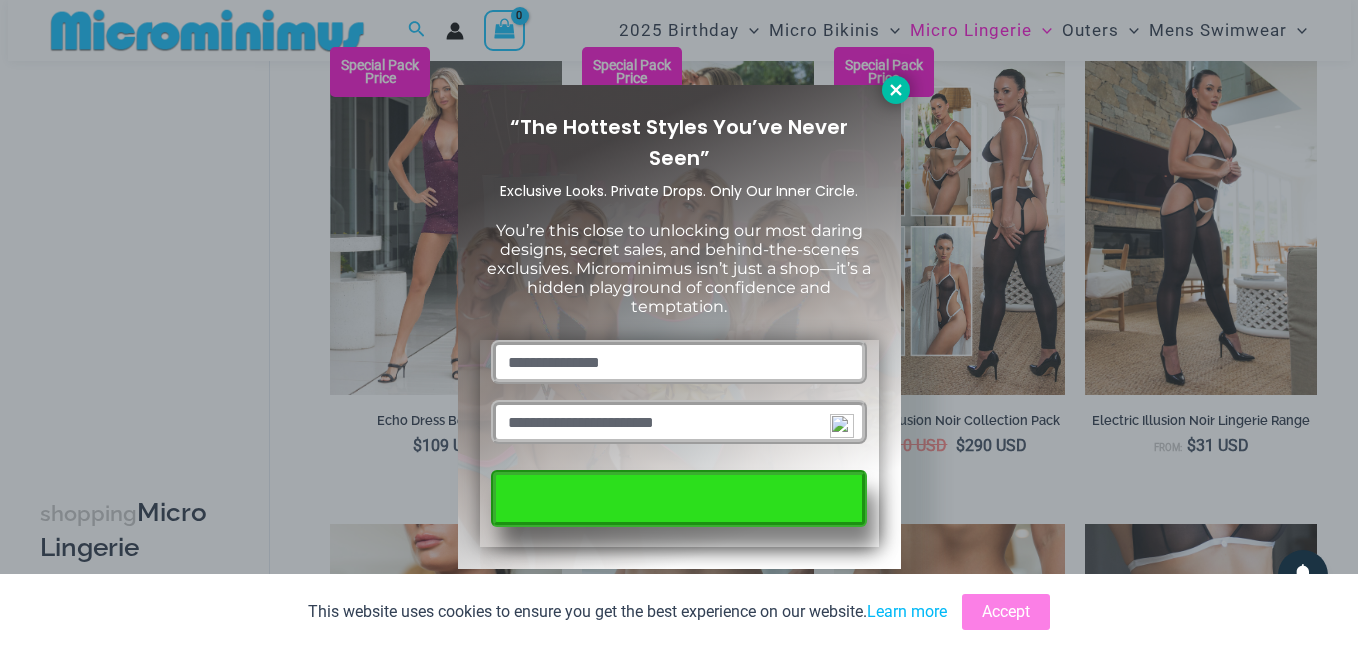 click 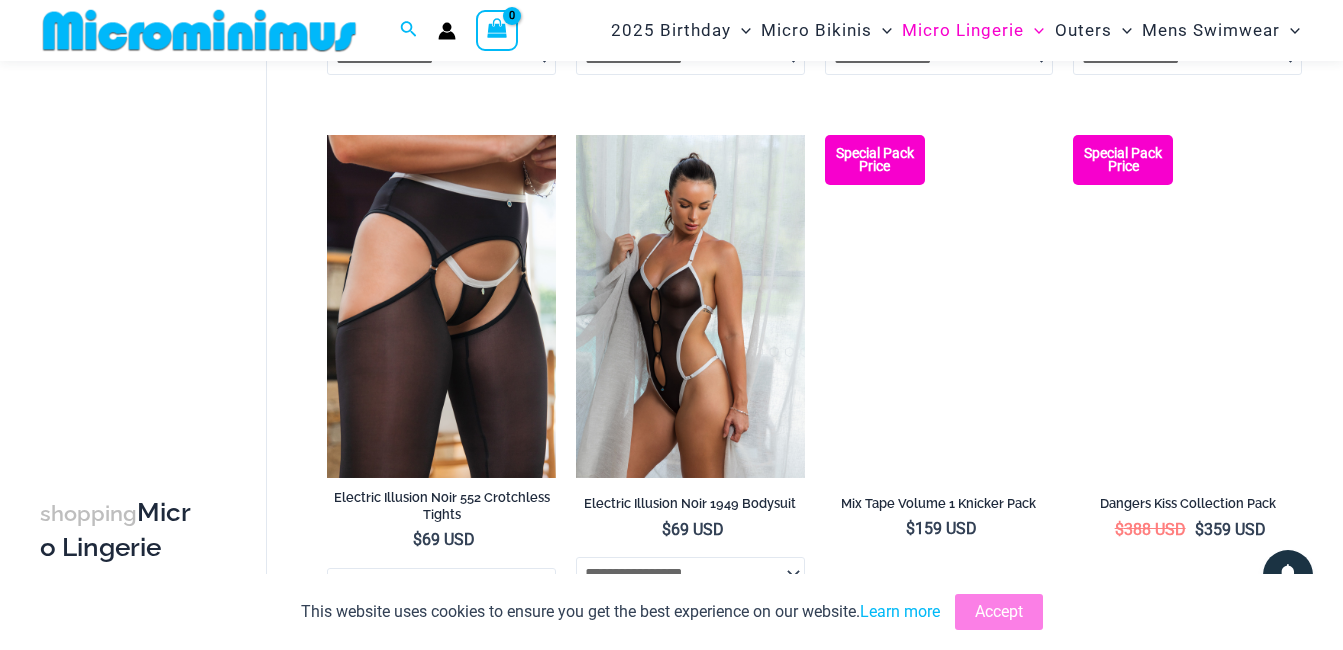 scroll, scrollTop: 2203, scrollLeft: 0, axis: vertical 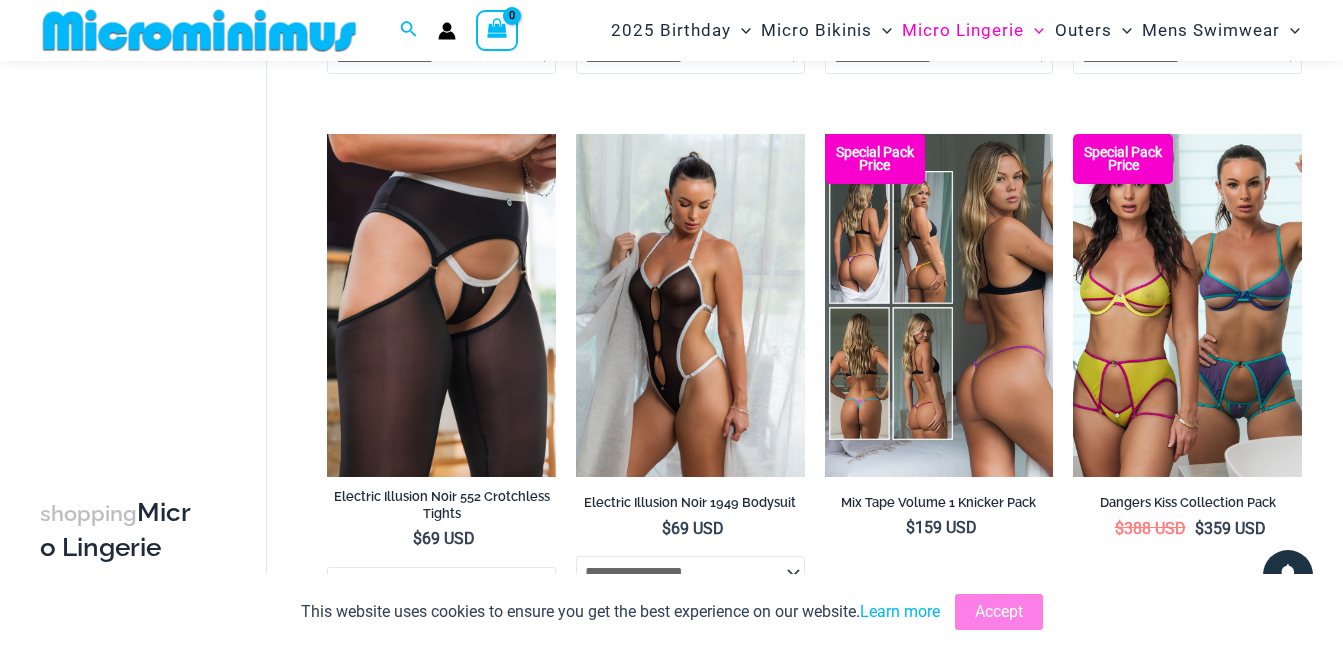 click at bounding box center [939, 305] 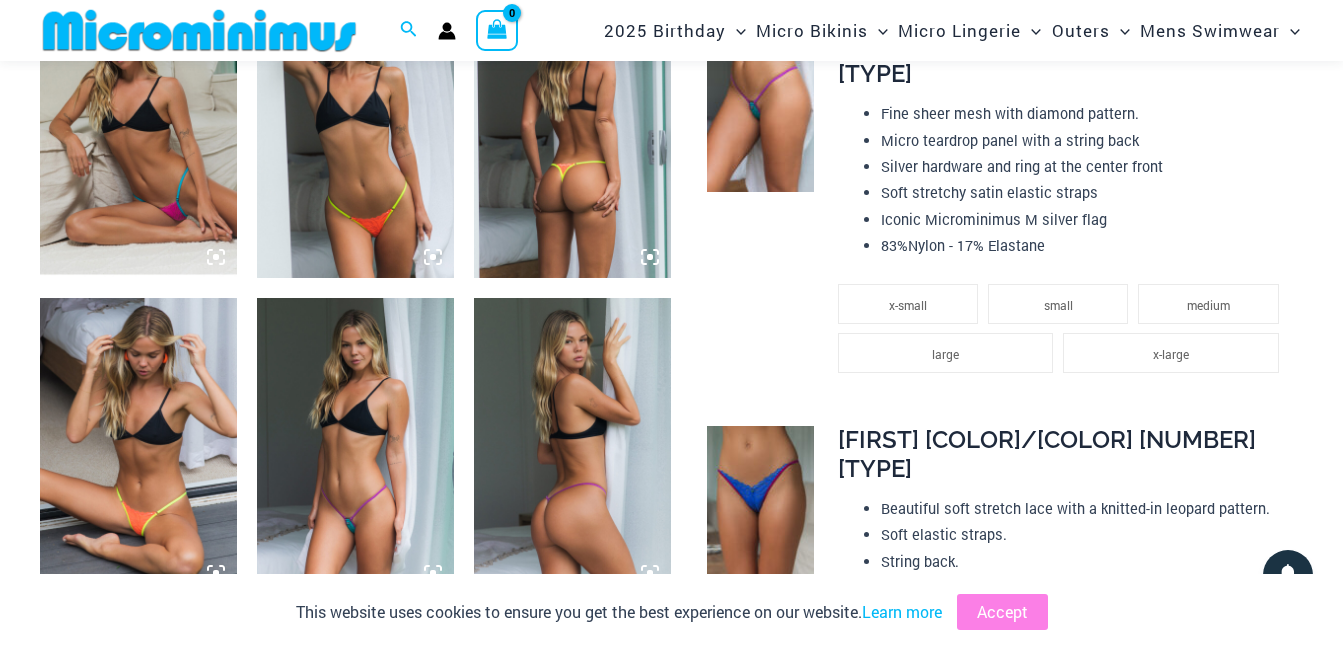 scroll, scrollTop: 1484, scrollLeft: 0, axis: vertical 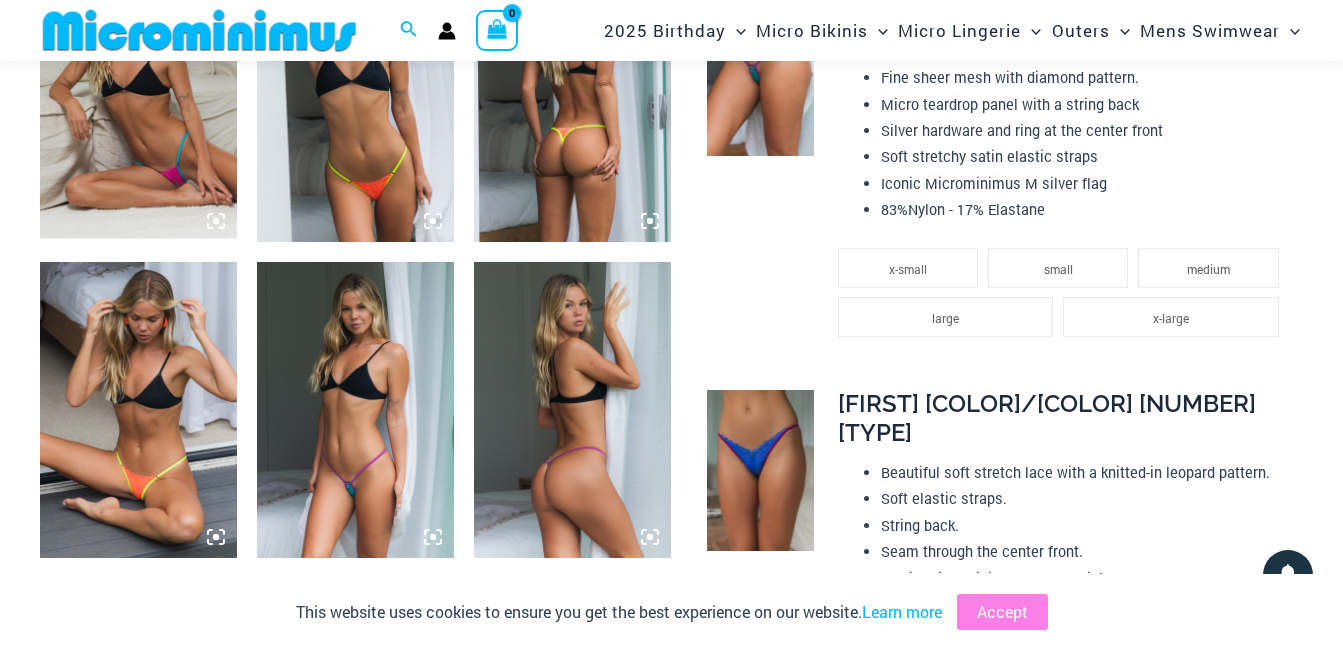 click at bounding box center [138, 410] 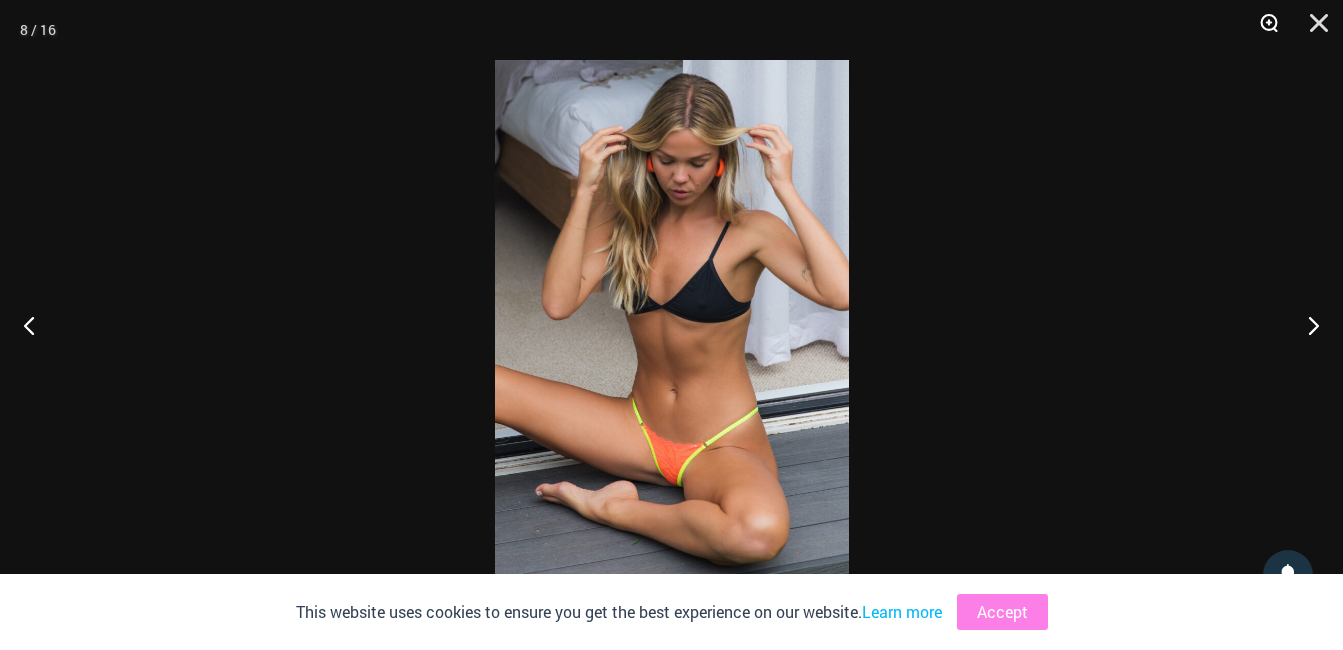 click at bounding box center [1262, 30] 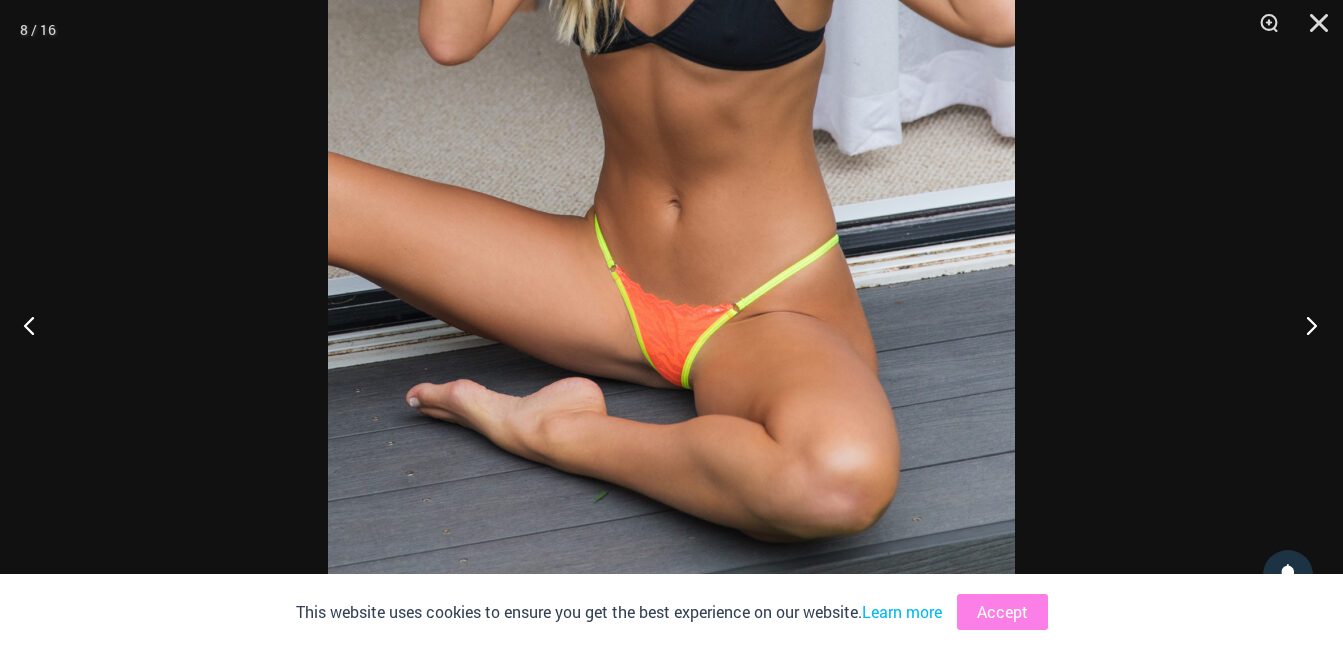 click at bounding box center [1305, 325] 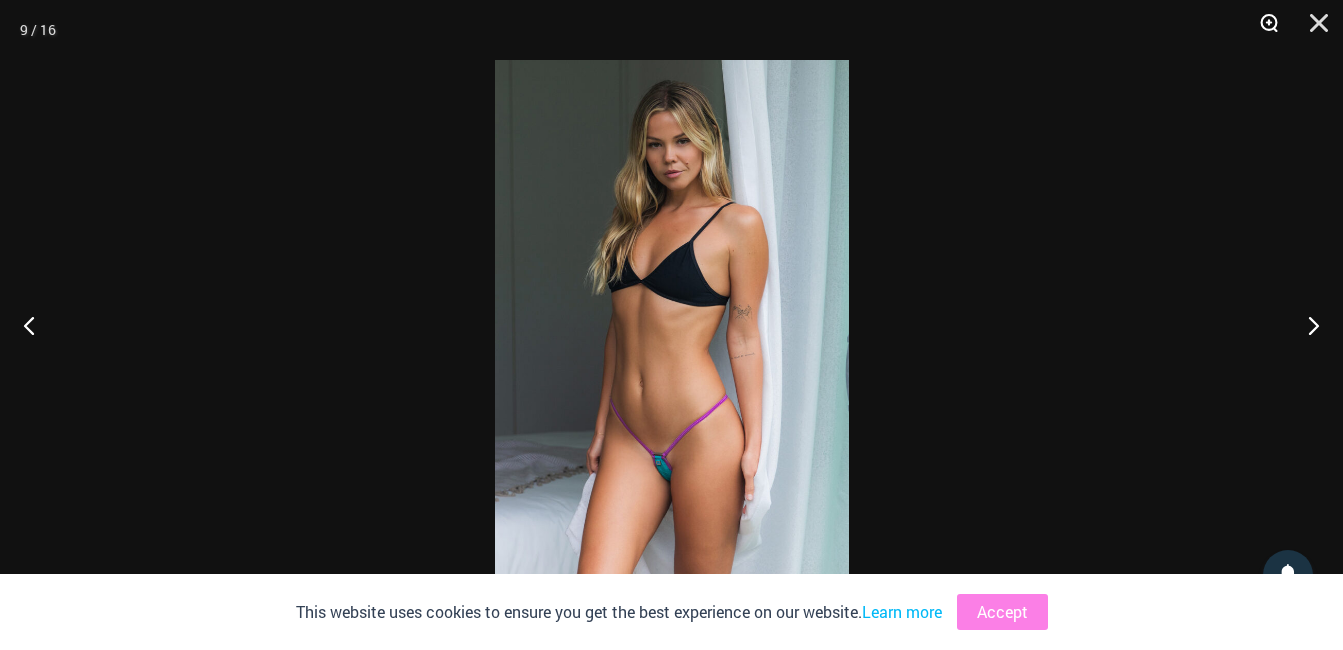 click at bounding box center [1262, 30] 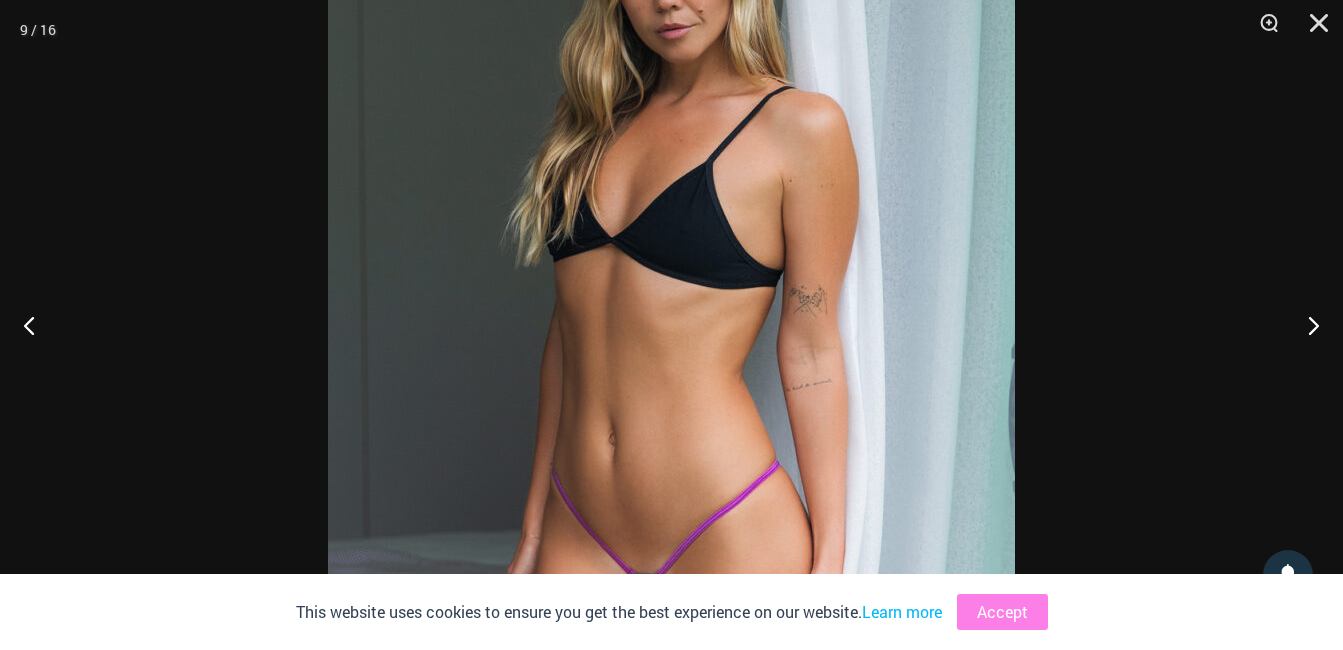 click at bounding box center [671, 325] 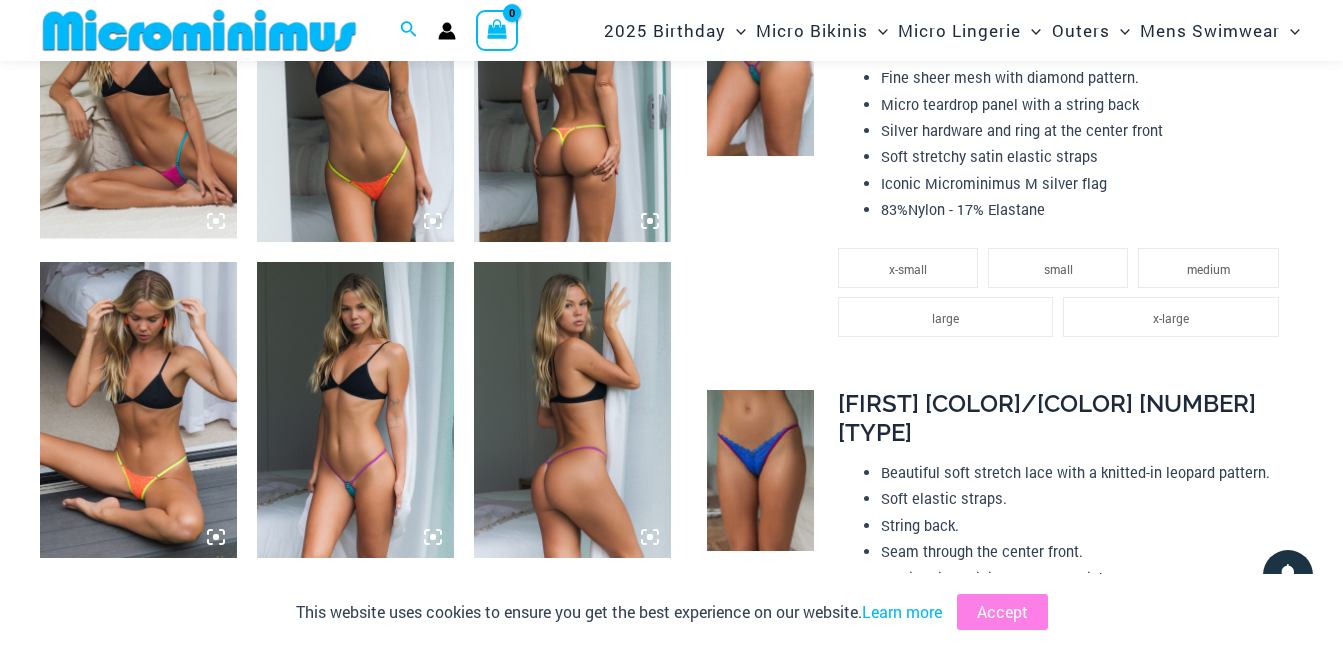 click at bounding box center [757, 178] 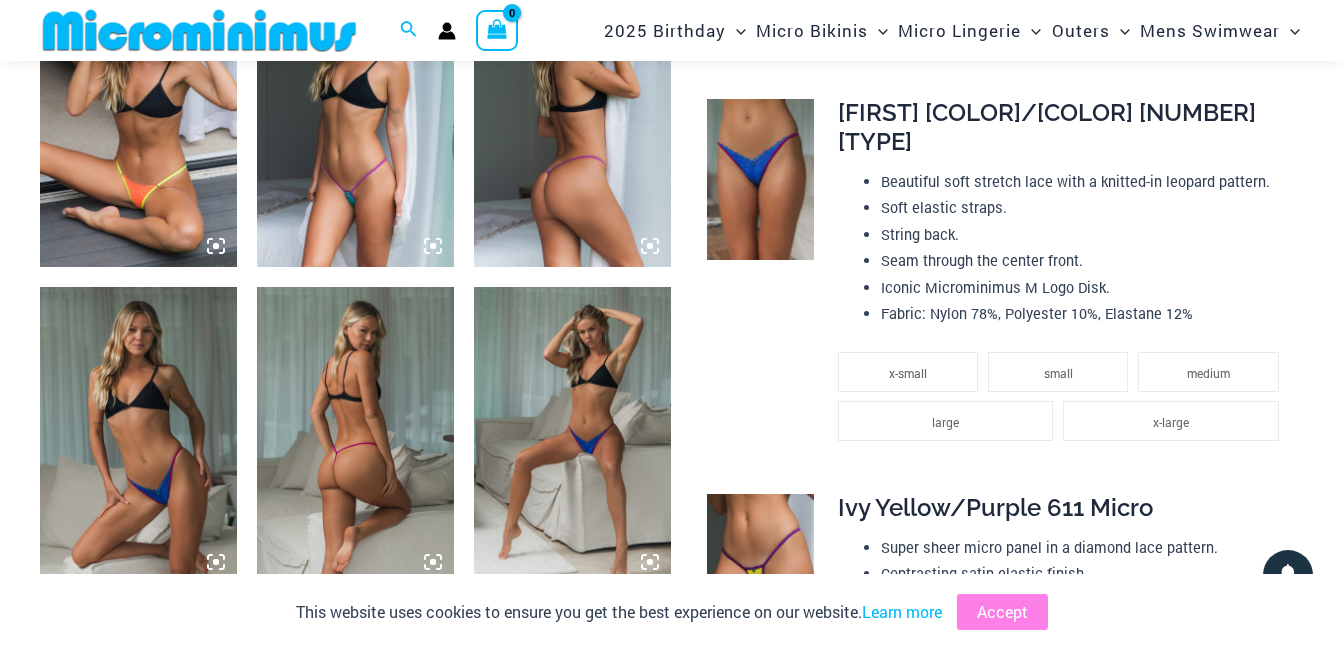 scroll, scrollTop: 1784, scrollLeft: 0, axis: vertical 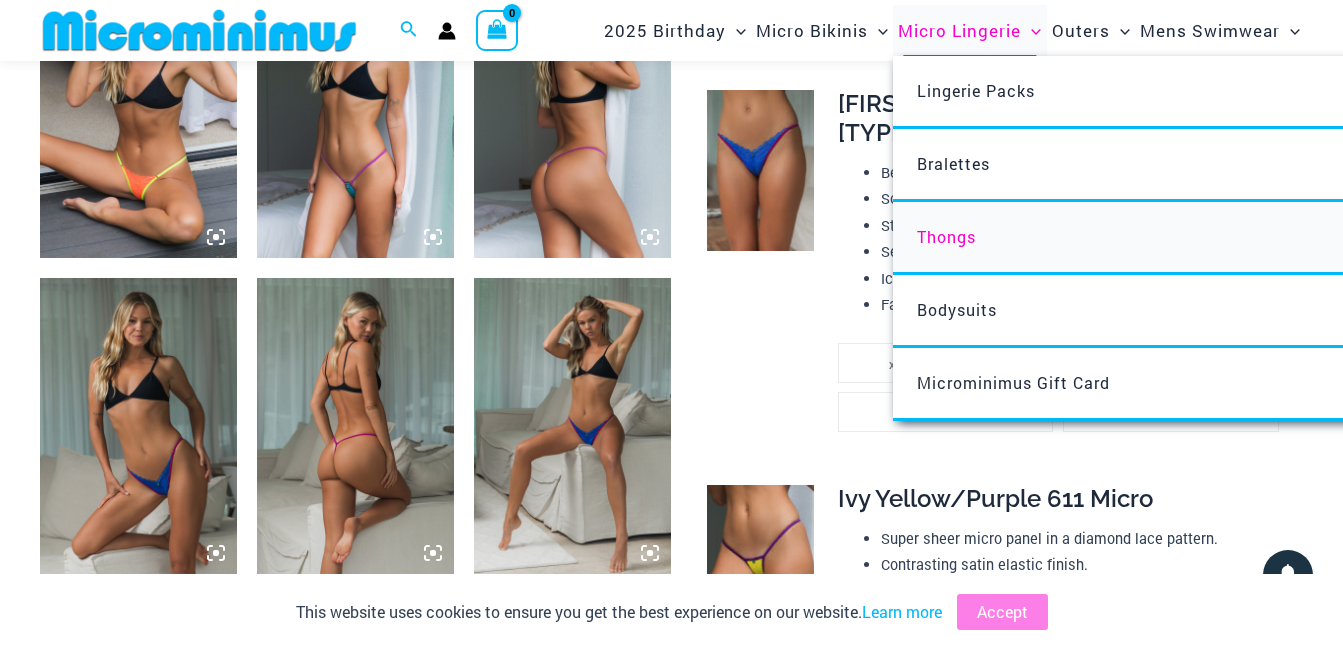 click on "Thongs" at bounding box center [946, 236] 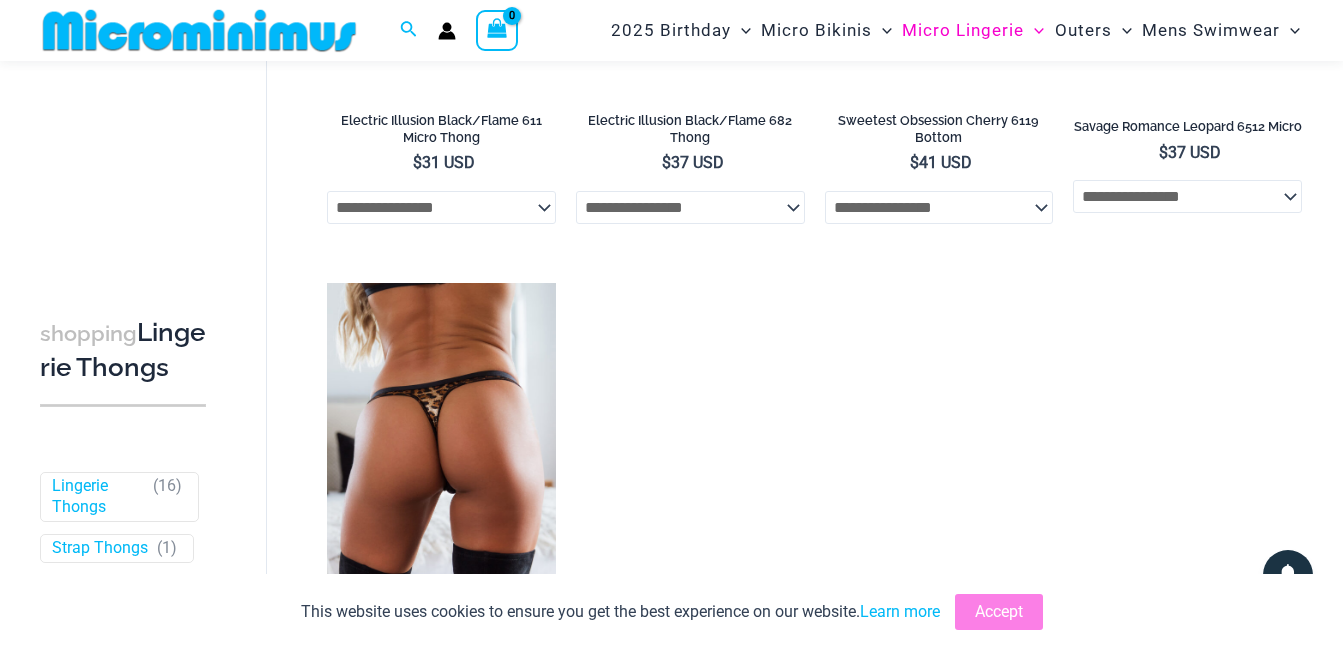 scroll, scrollTop: 2084, scrollLeft: 0, axis: vertical 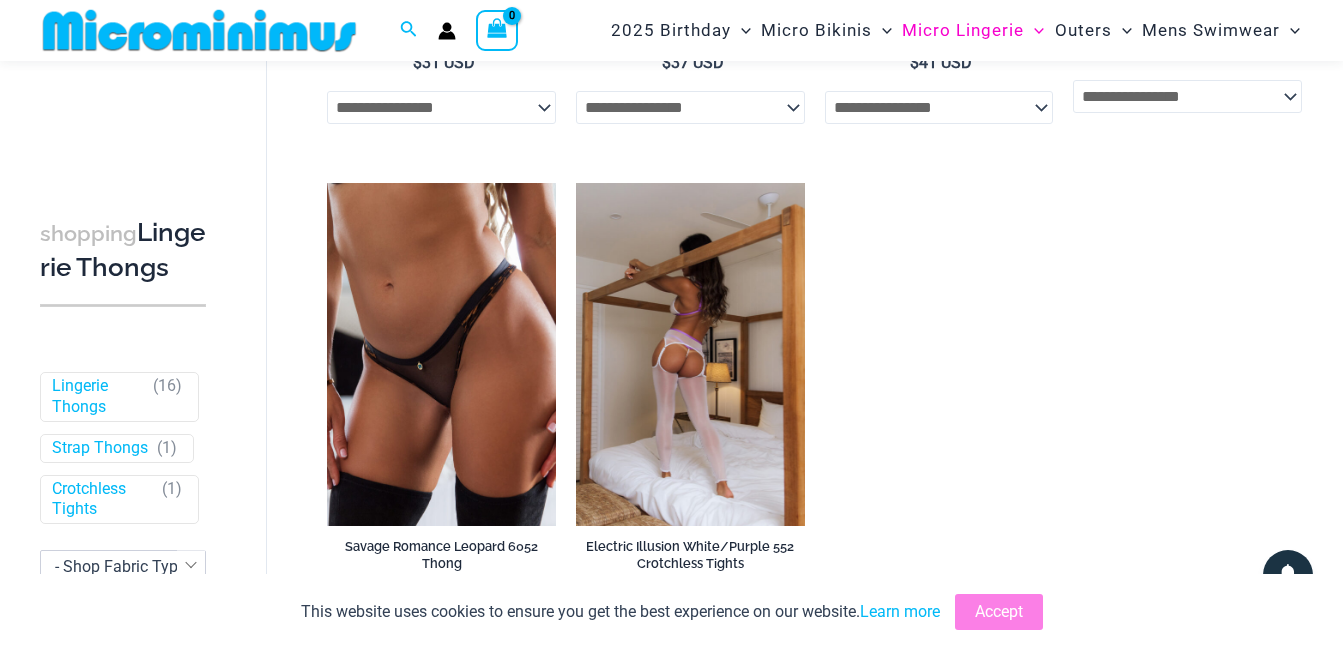 click at bounding box center [690, 354] 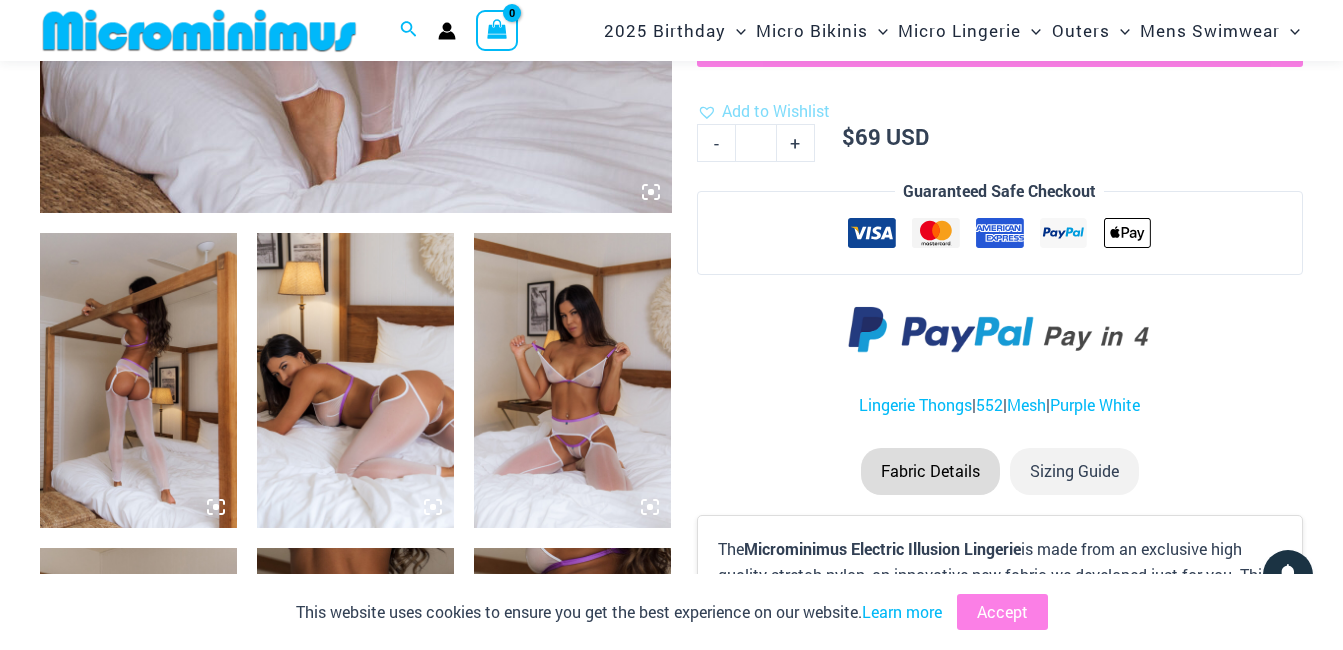 scroll, scrollTop: 884, scrollLeft: 0, axis: vertical 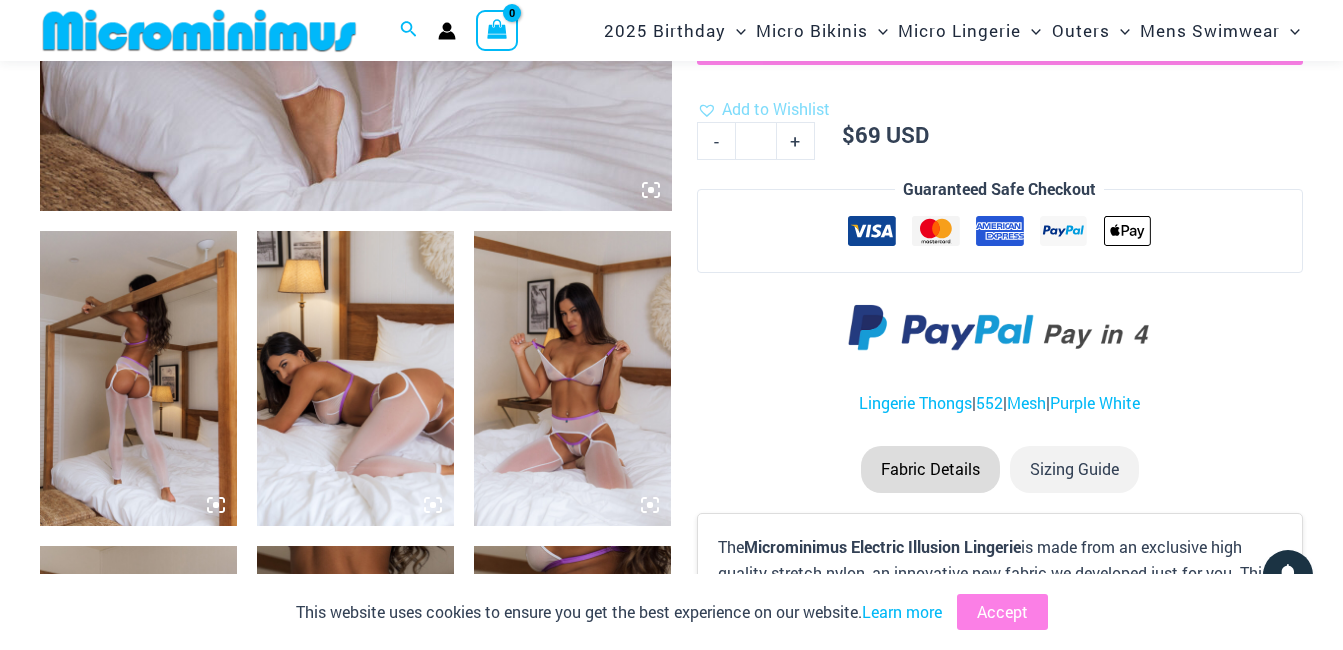 click at bounding box center [355, 379] 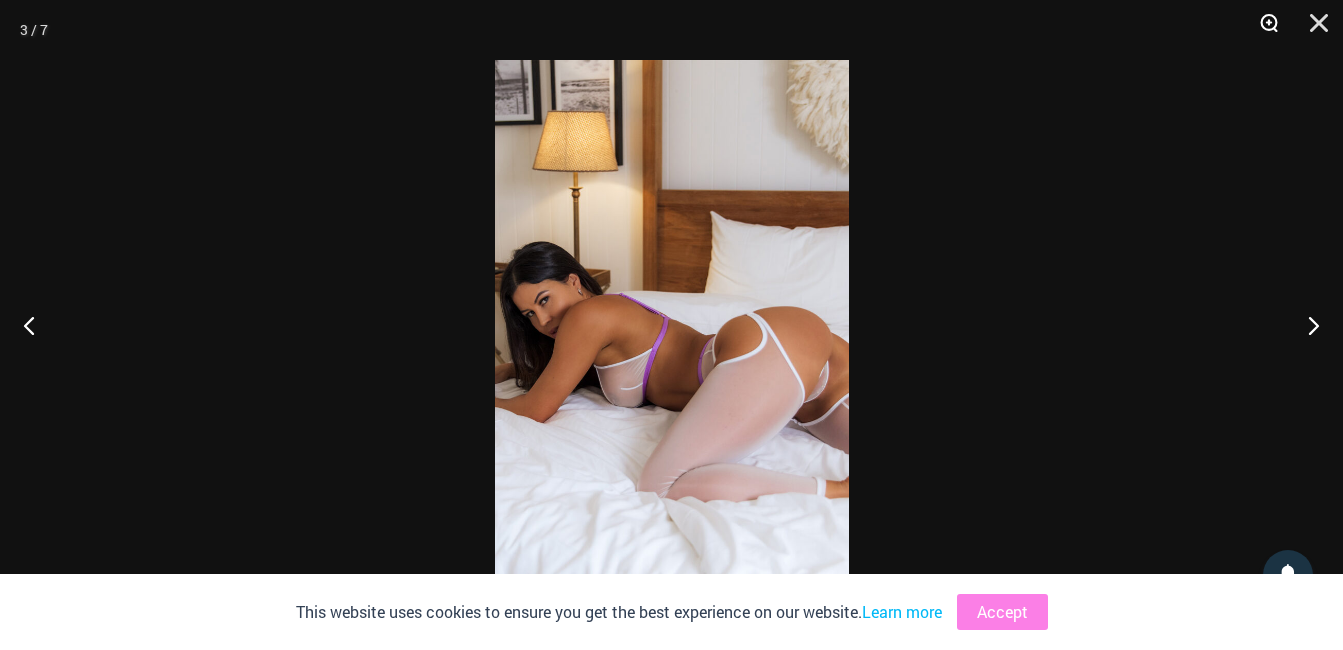 click at bounding box center [1262, 30] 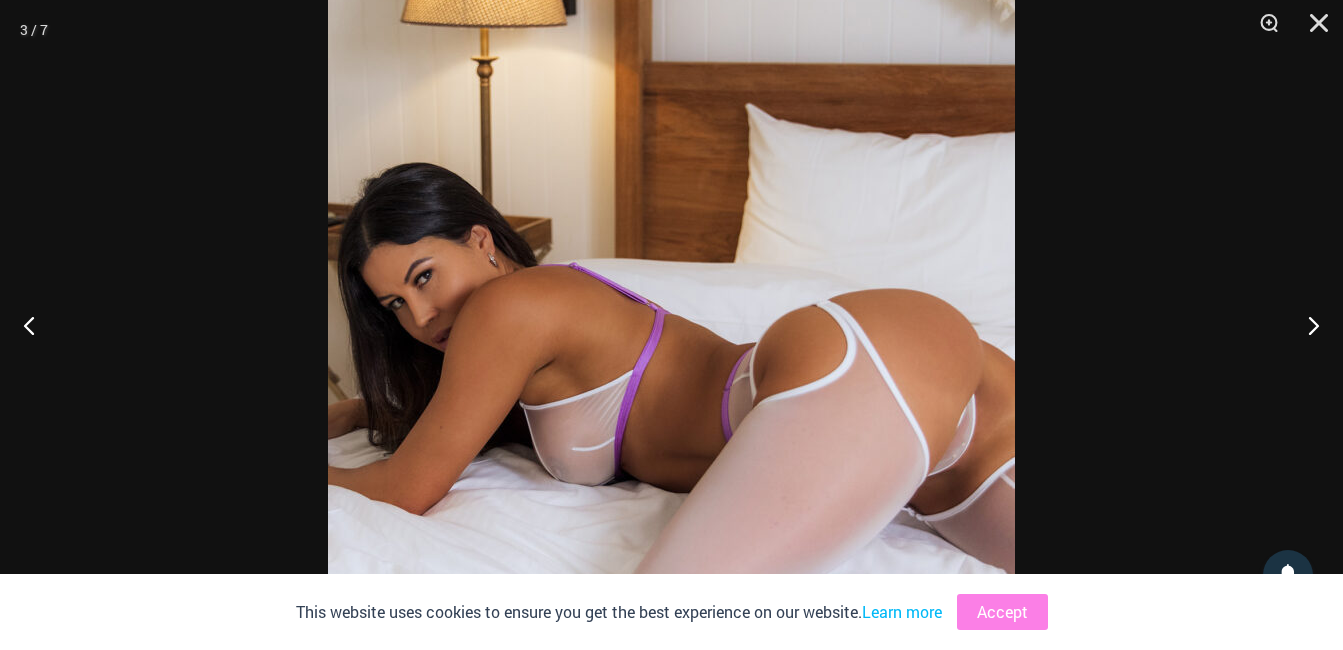 click at bounding box center (671, 325) 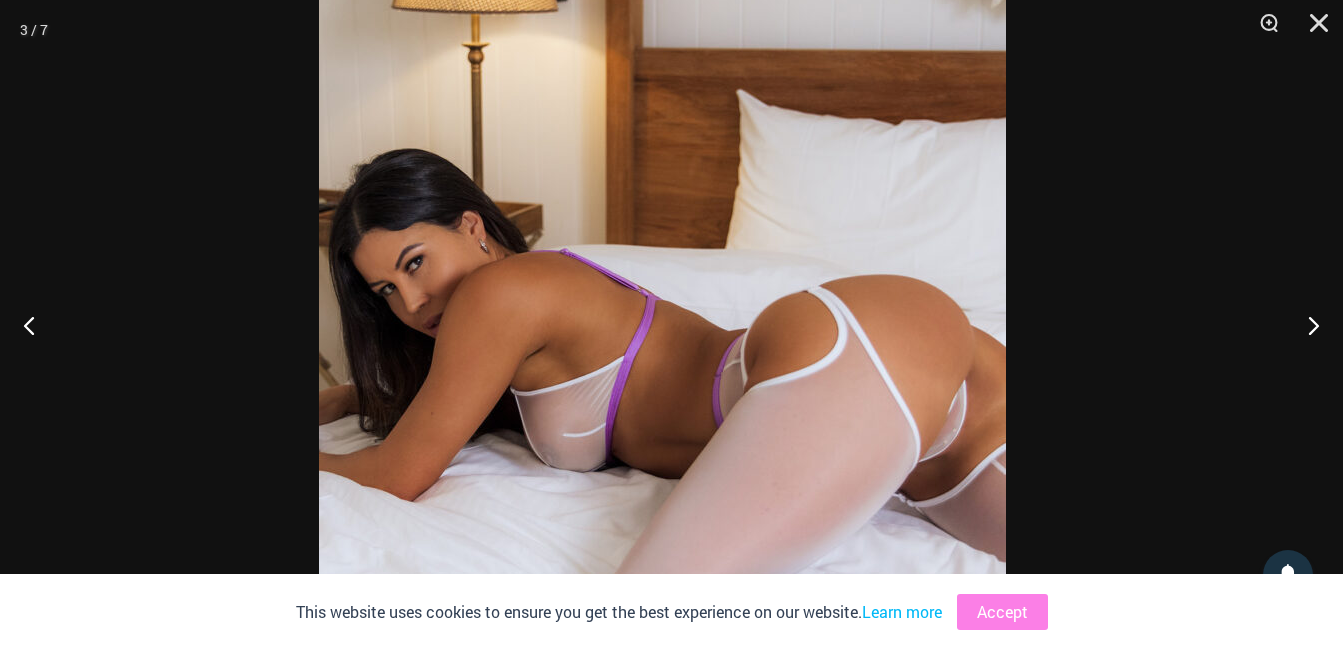 click at bounding box center [662, 311] 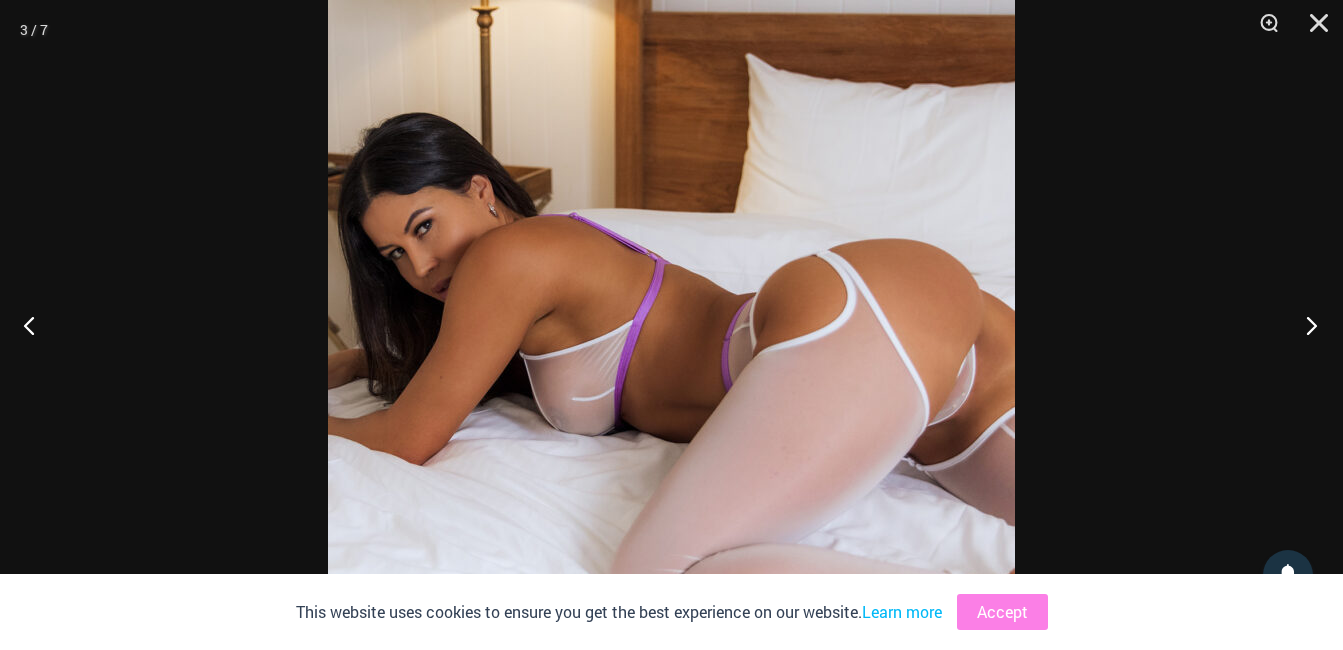 click at bounding box center (1305, 325) 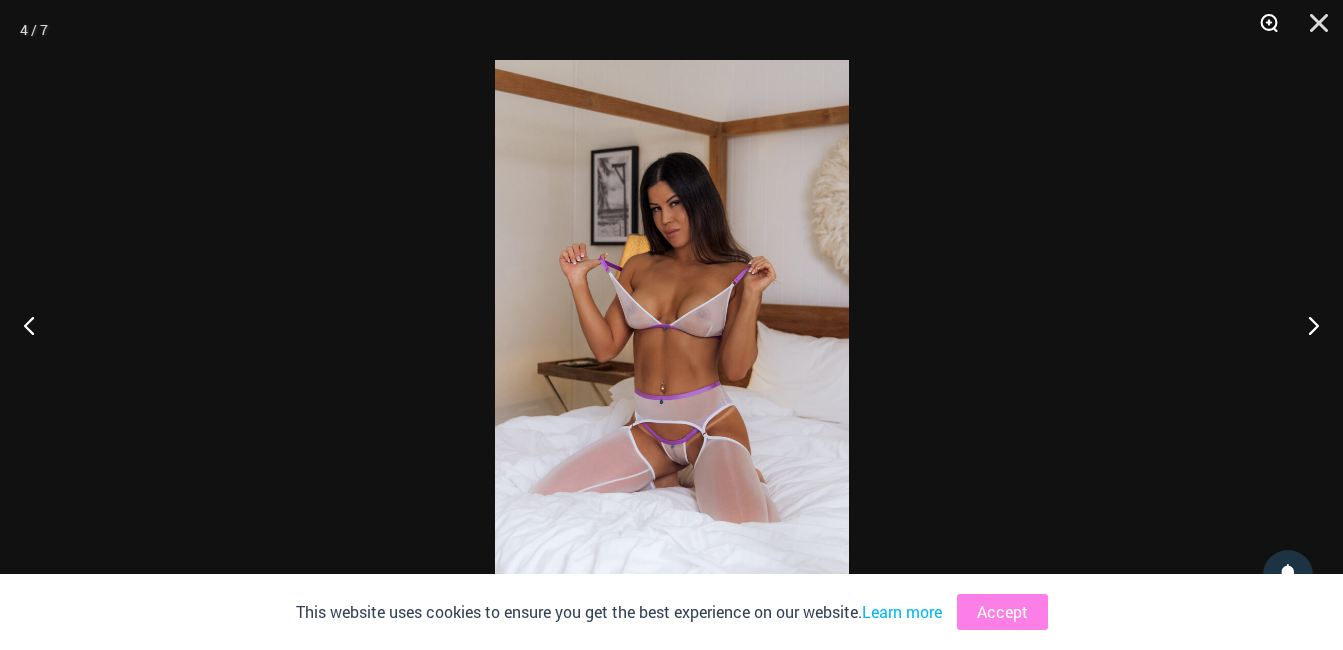 click at bounding box center (1262, 30) 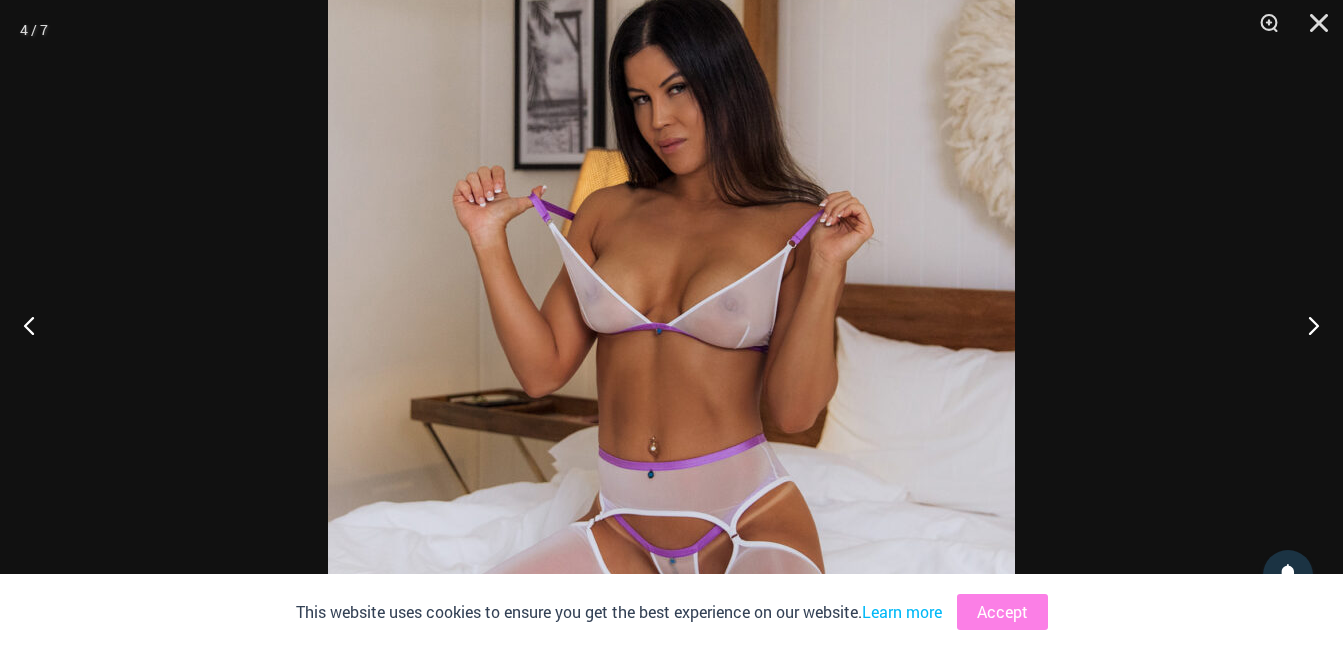 click at bounding box center (671, 325) 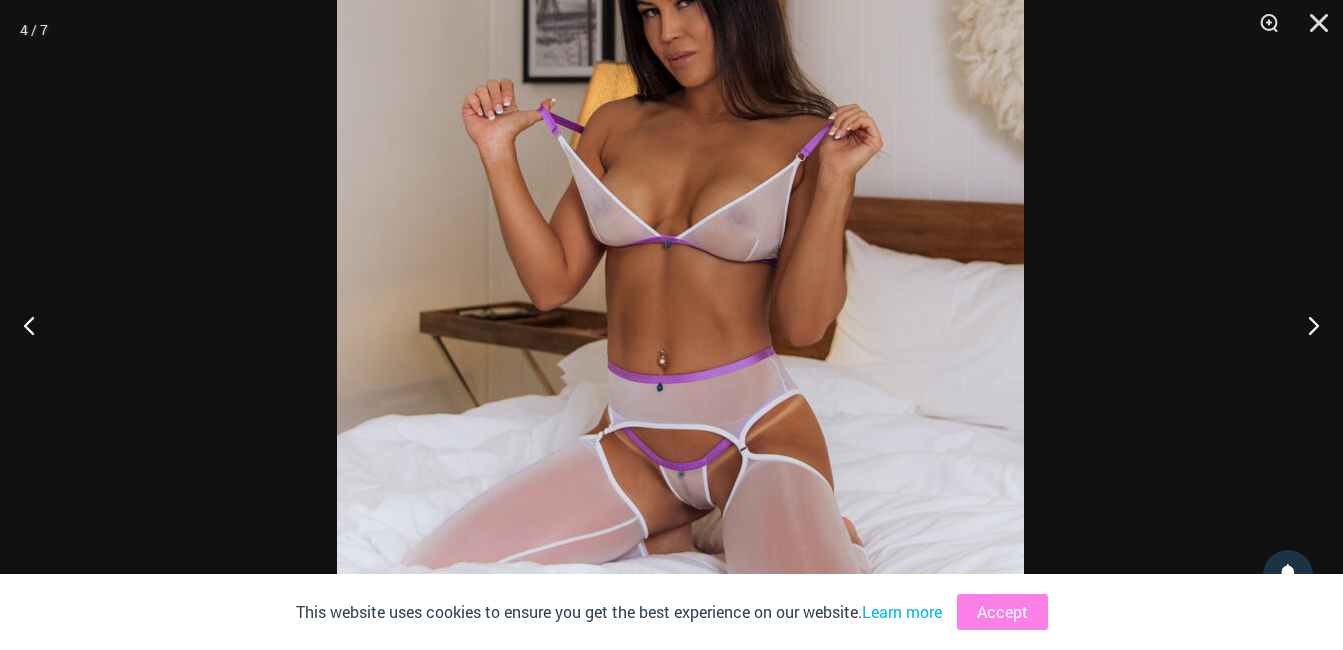 click at bounding box center [680, 238] 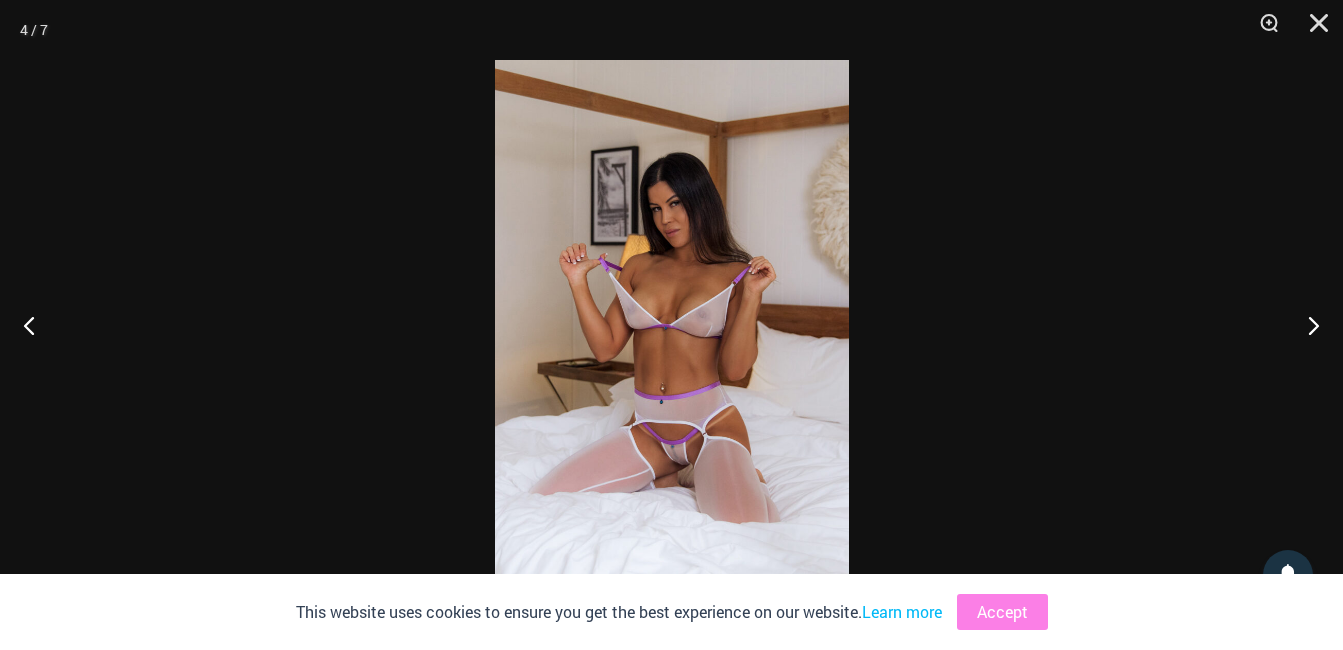 click at bounding box center (672, 325) 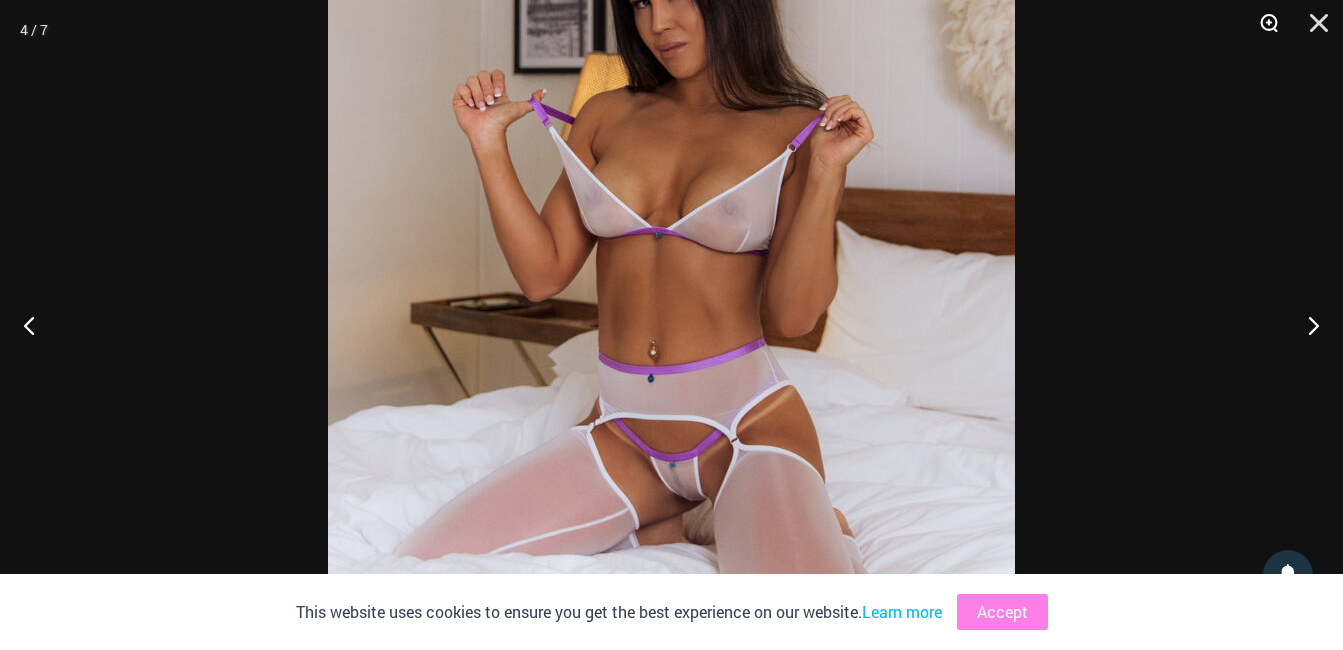 click at bounding box center [1262, 30] 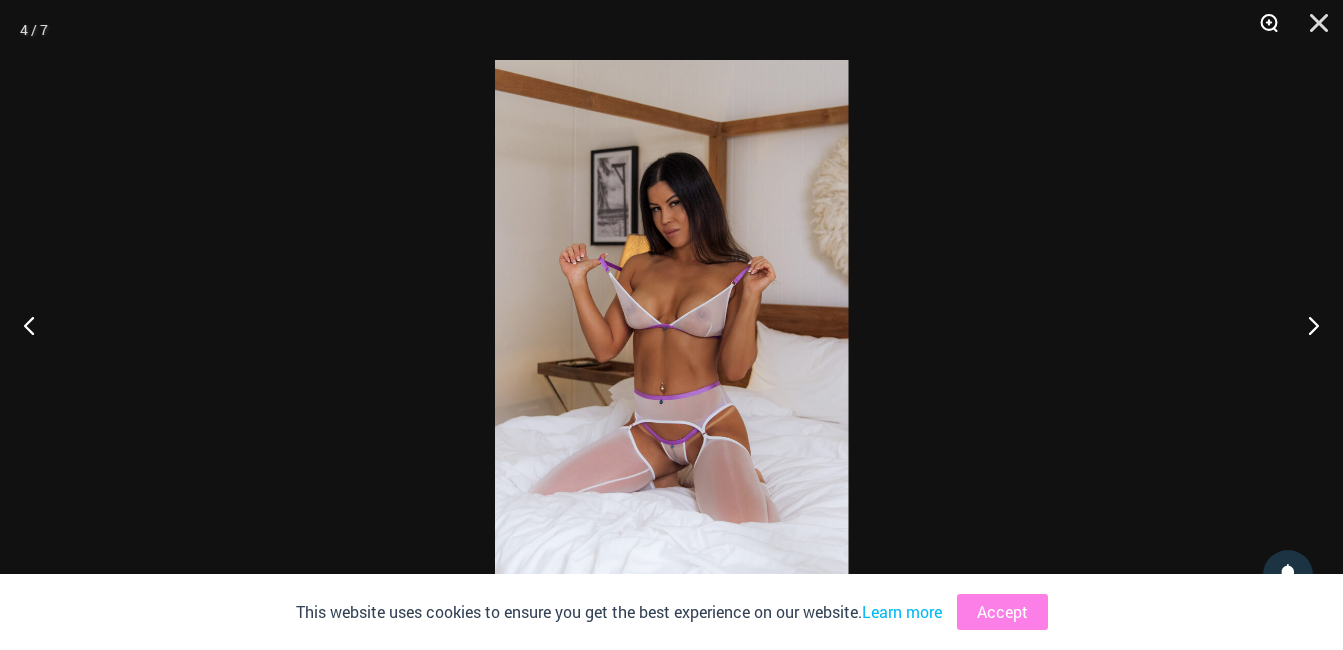 click at bounding box center [1262, 30] 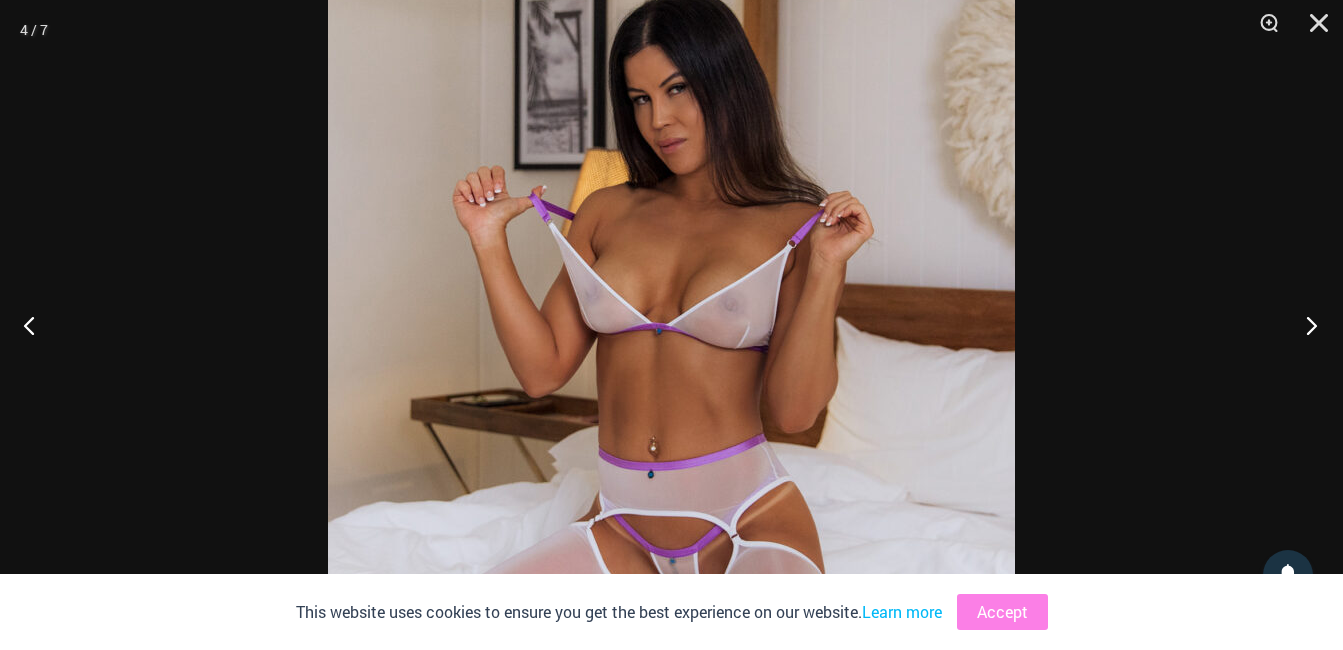 click at bounding box center (1305, 325) 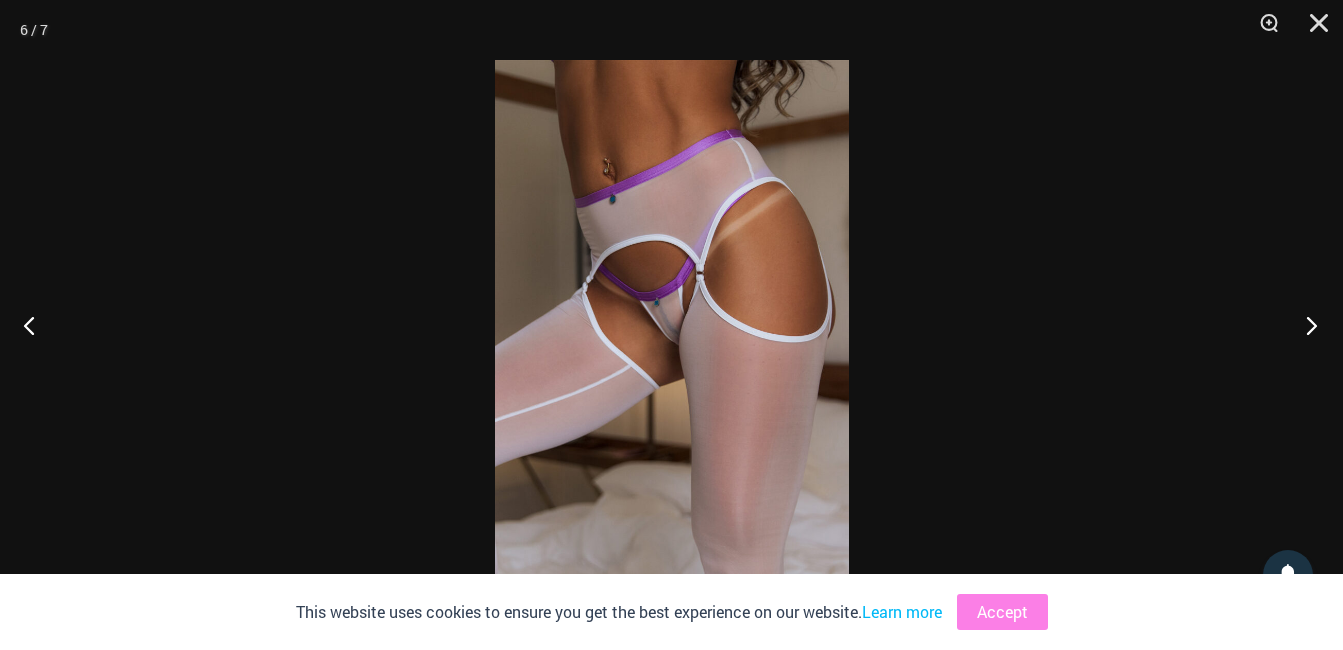 click at bounding box center (1305, 325) 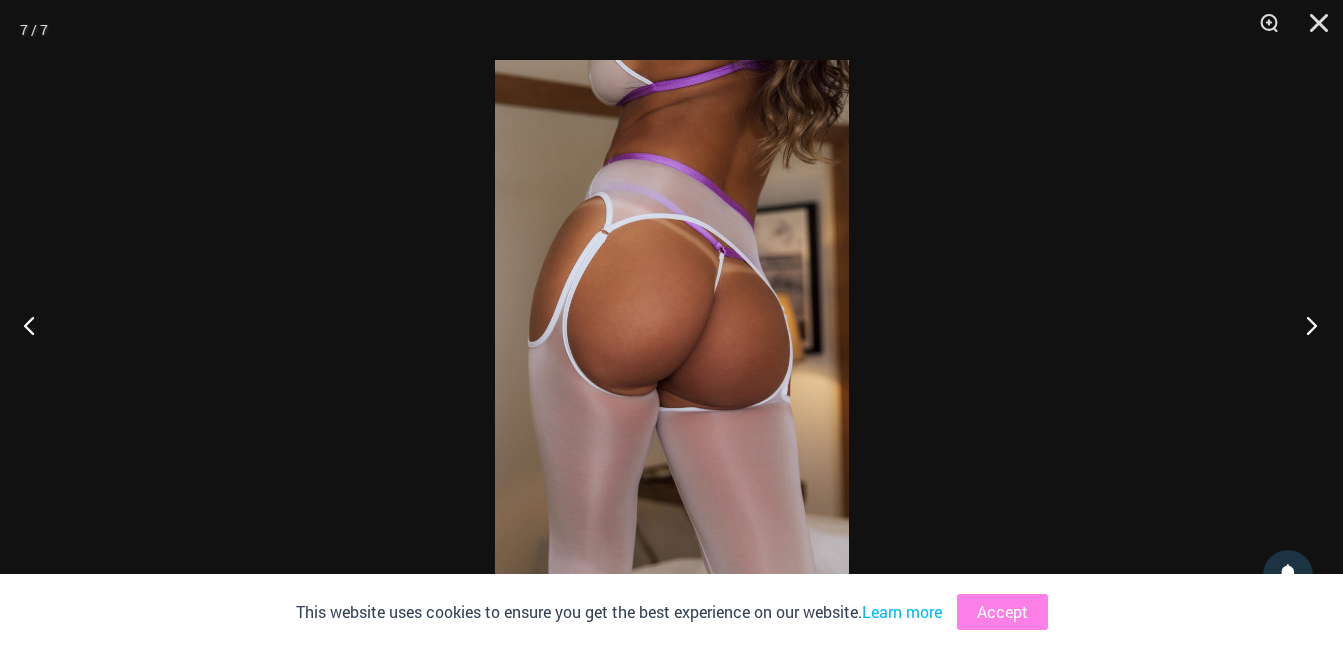 click at bounding box center (1305, 325) 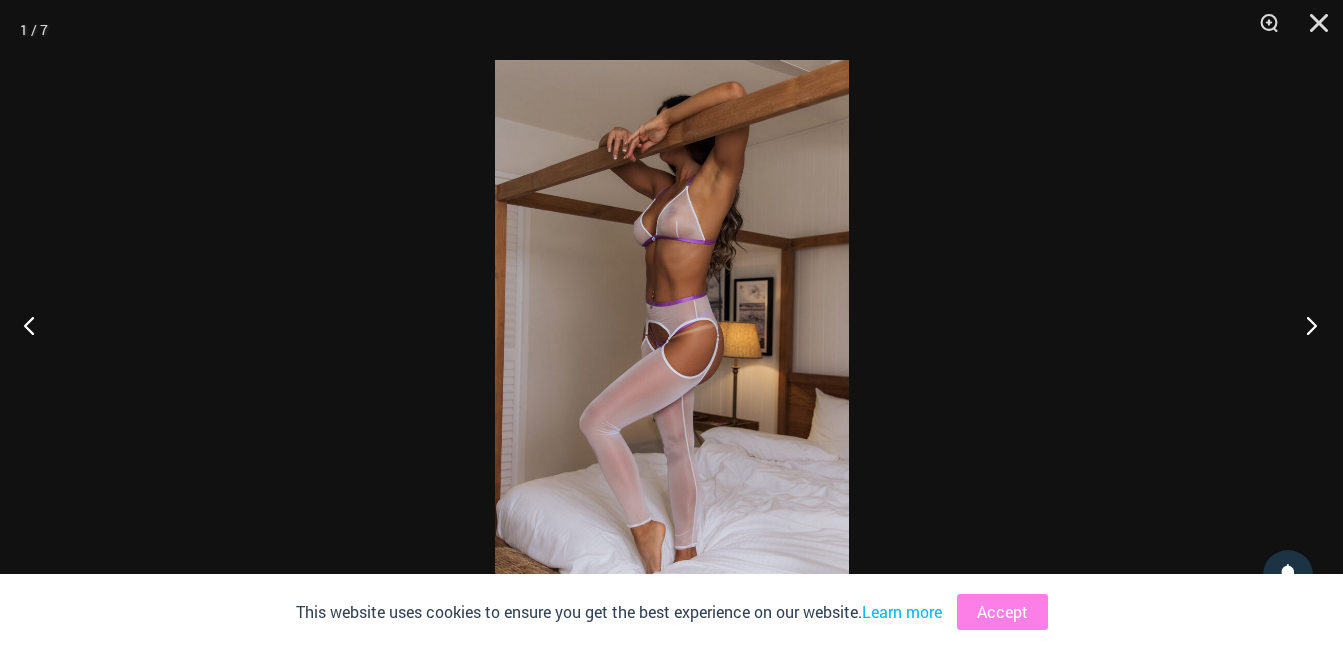 click at bounding box center [1305, 325] 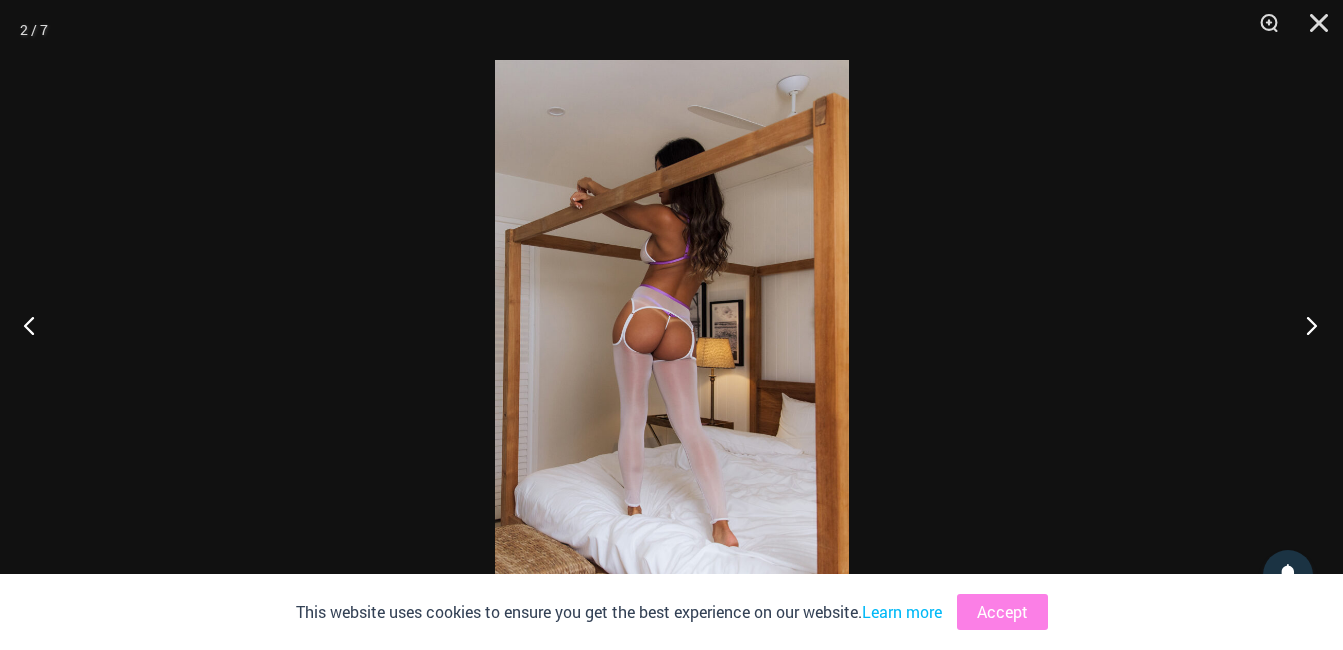 click at bounding box center (1305, 325) 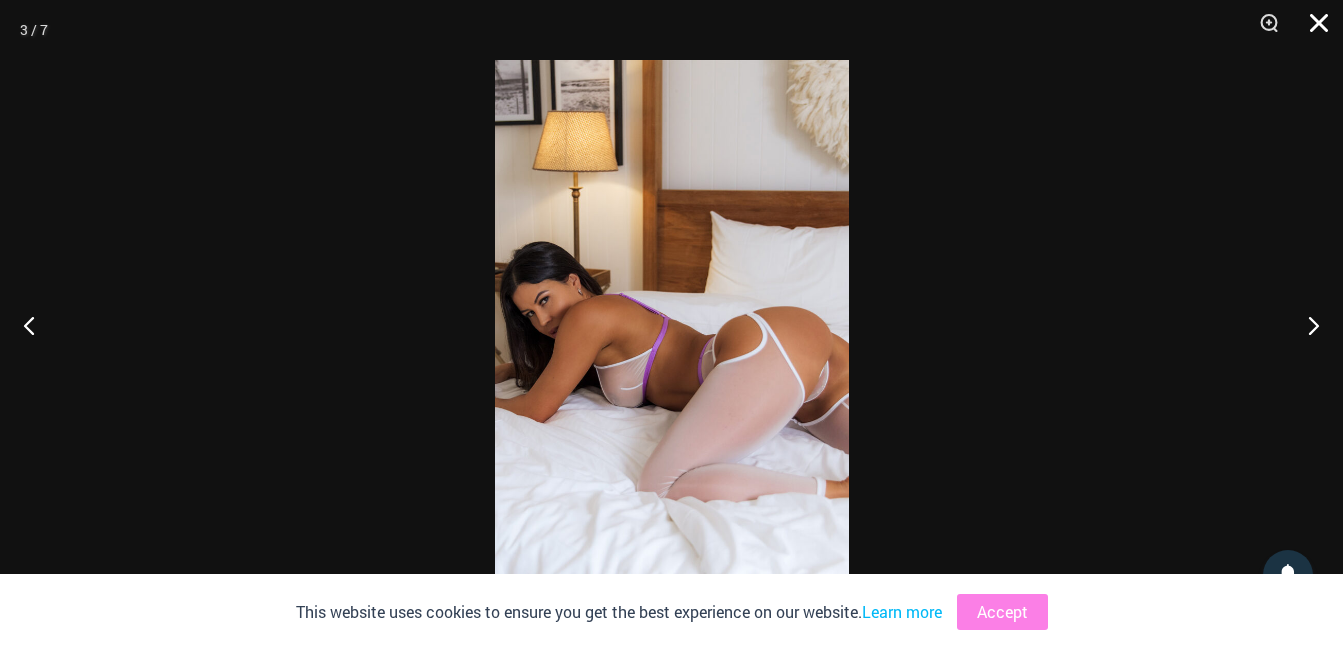 click at bounding box center [1312, 30] 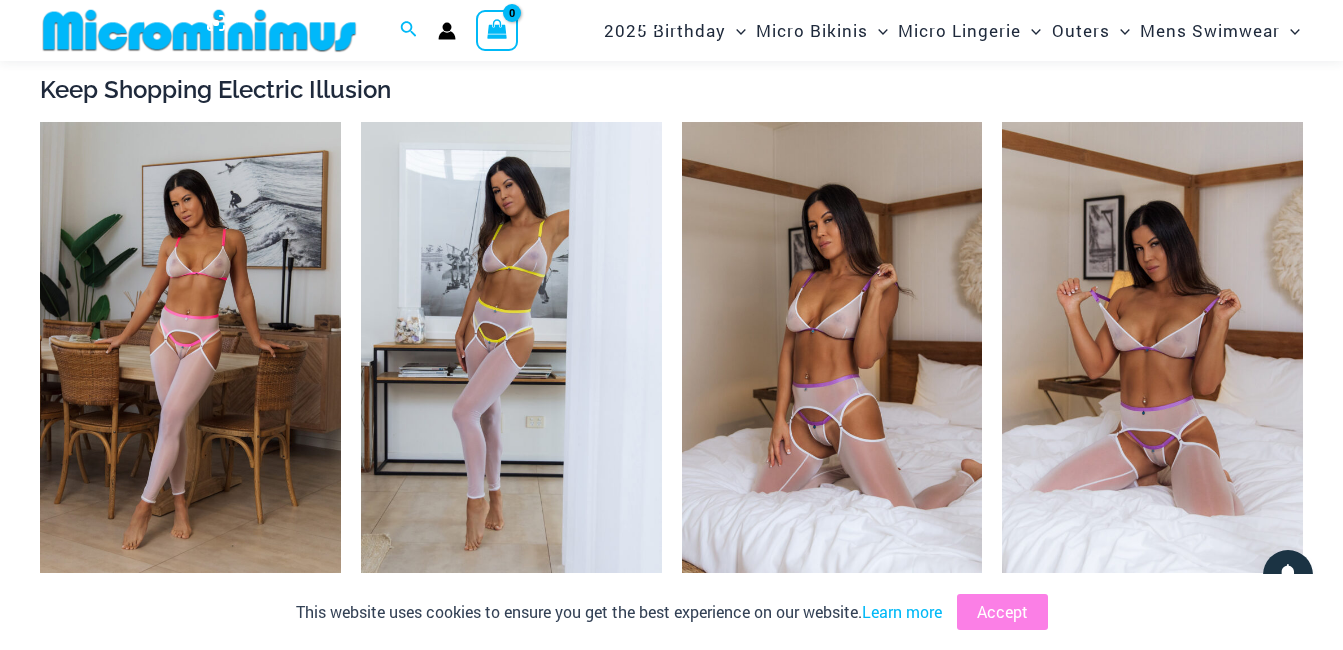 scroll, scrollTop: 1684, scrollLeft: 0, axis: vertical 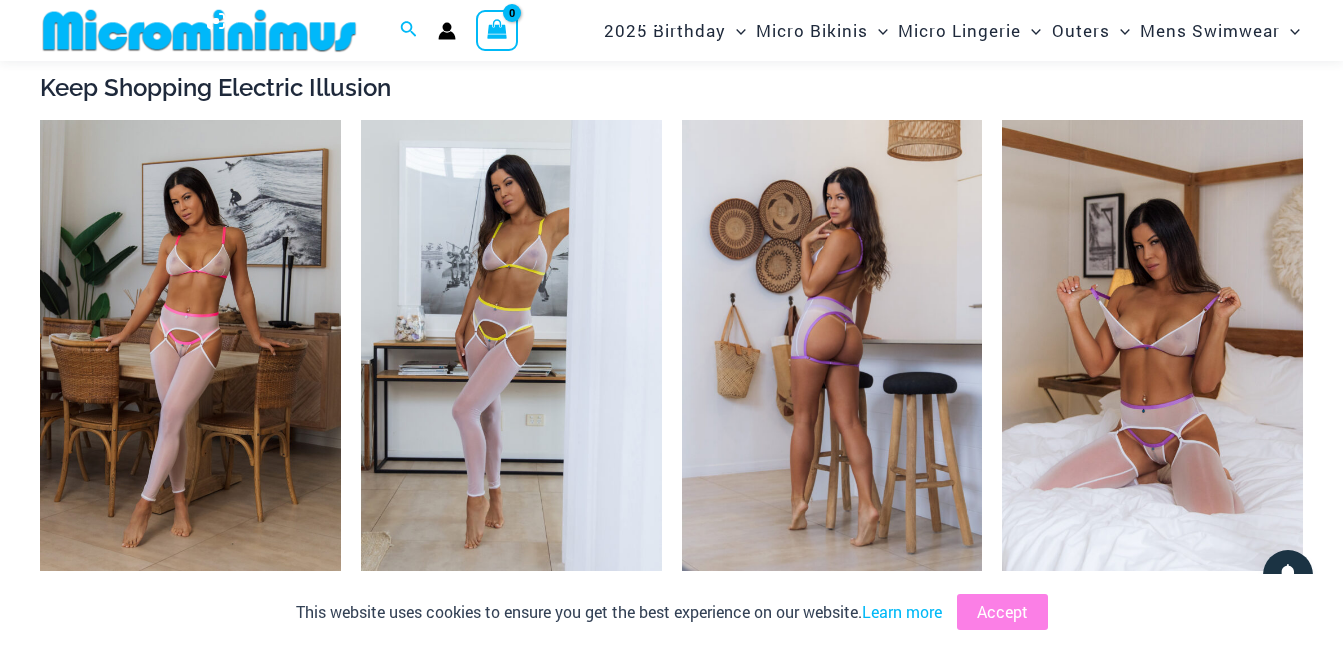 click at bounding box center [832, 345] 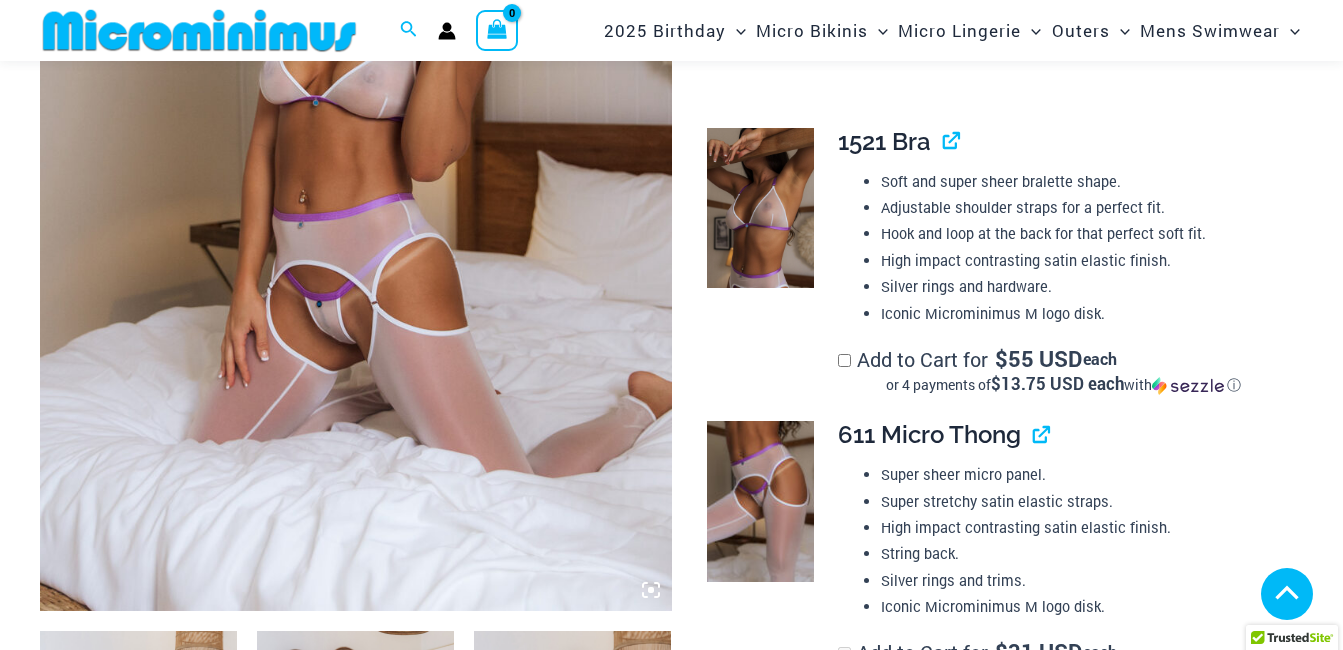 scroll, scrollTop: 484, scrollLeft: 0, axis: vertical 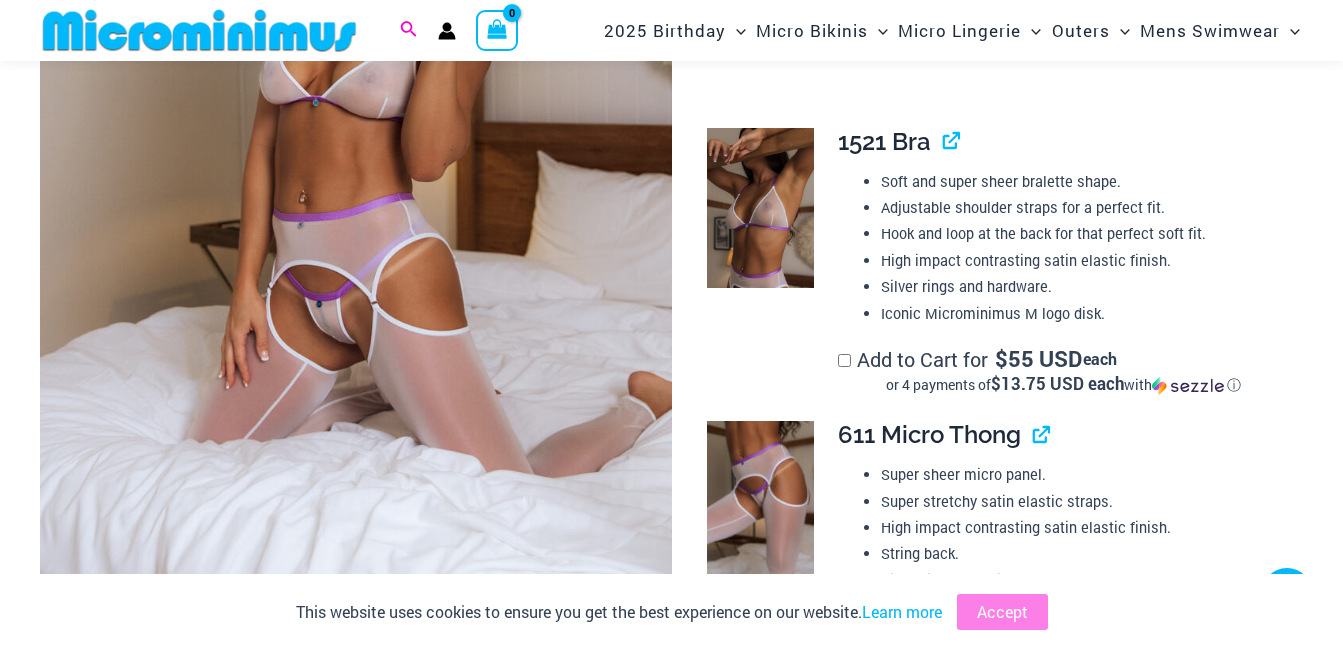 click 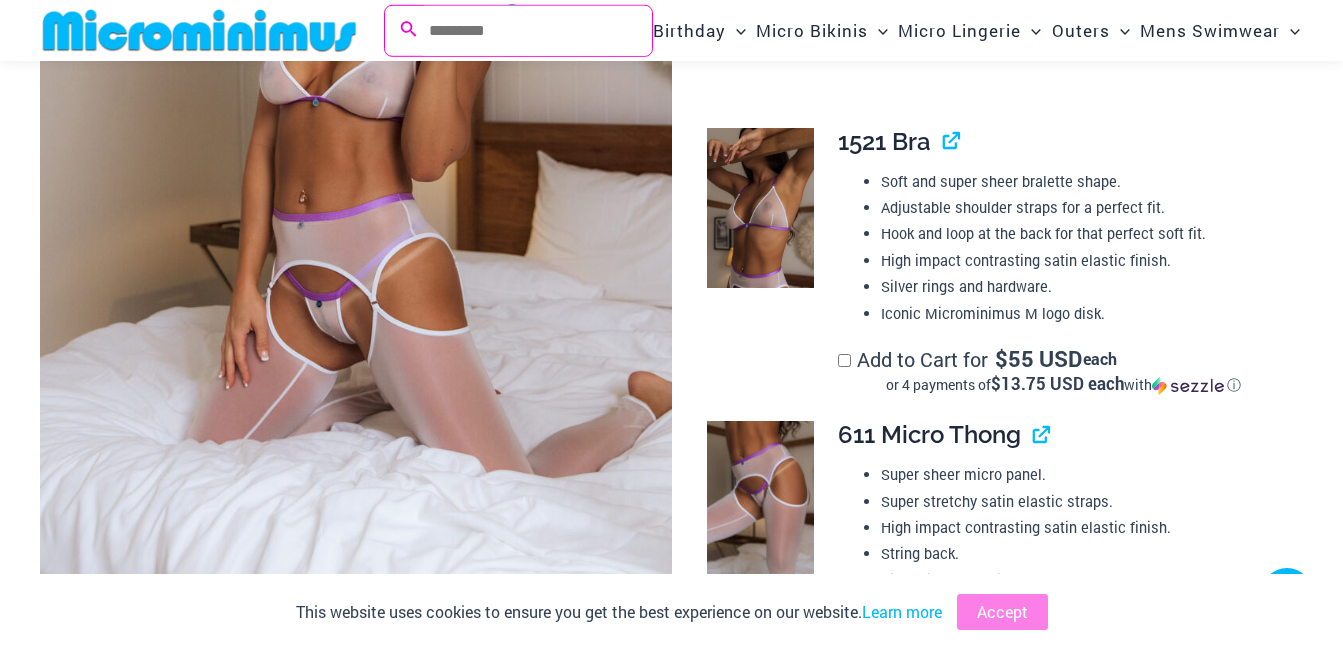 click 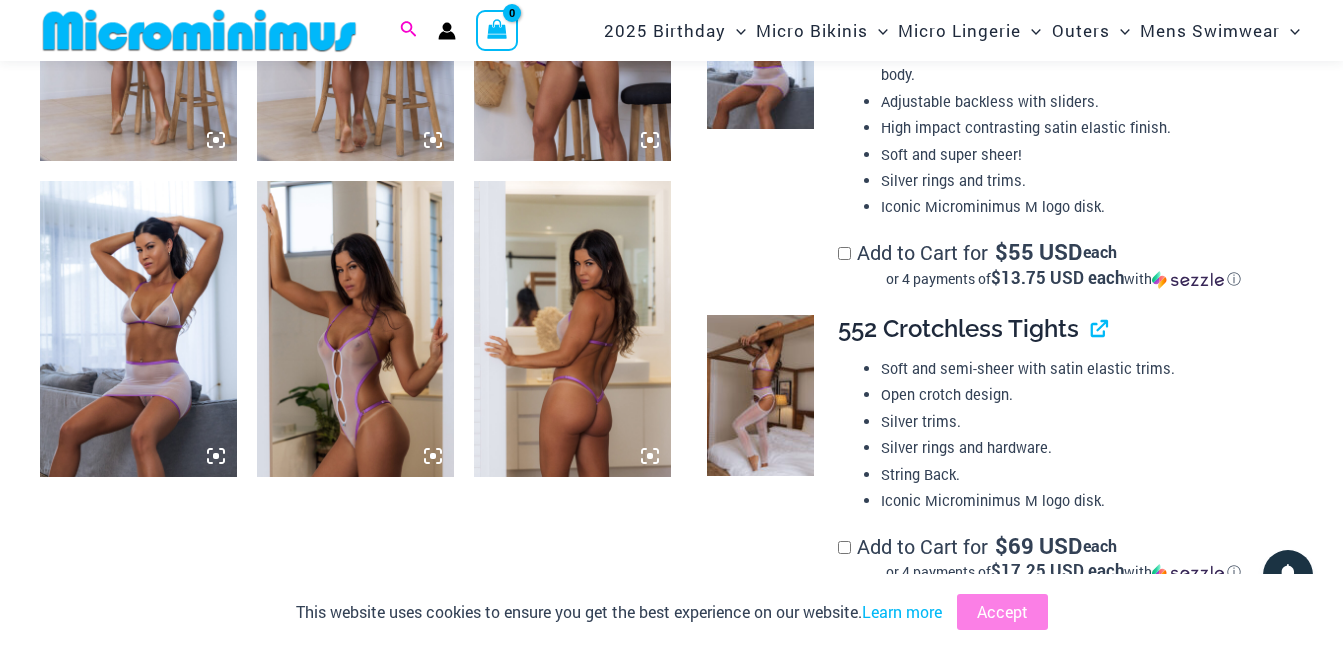 scroll, scrollTop: 1284, scrollLeft: 0, axis: vertical 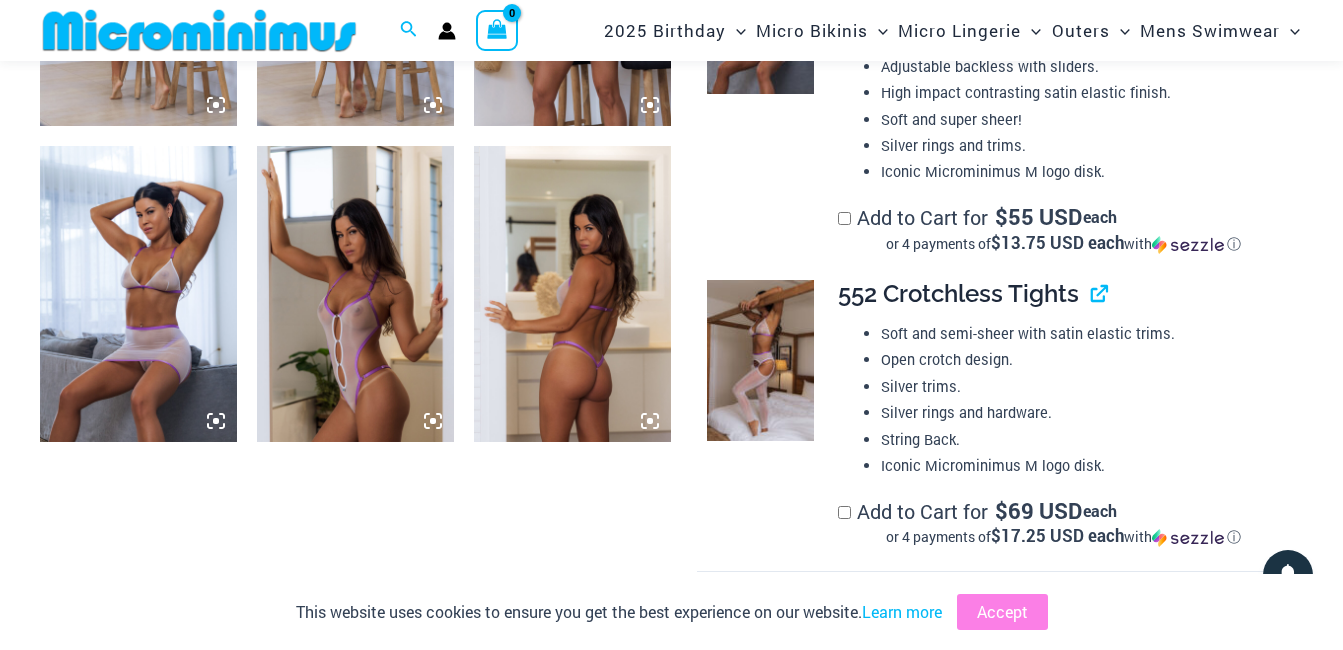 click on "552 Crotchless Tights" at bounding box center (958, 293) 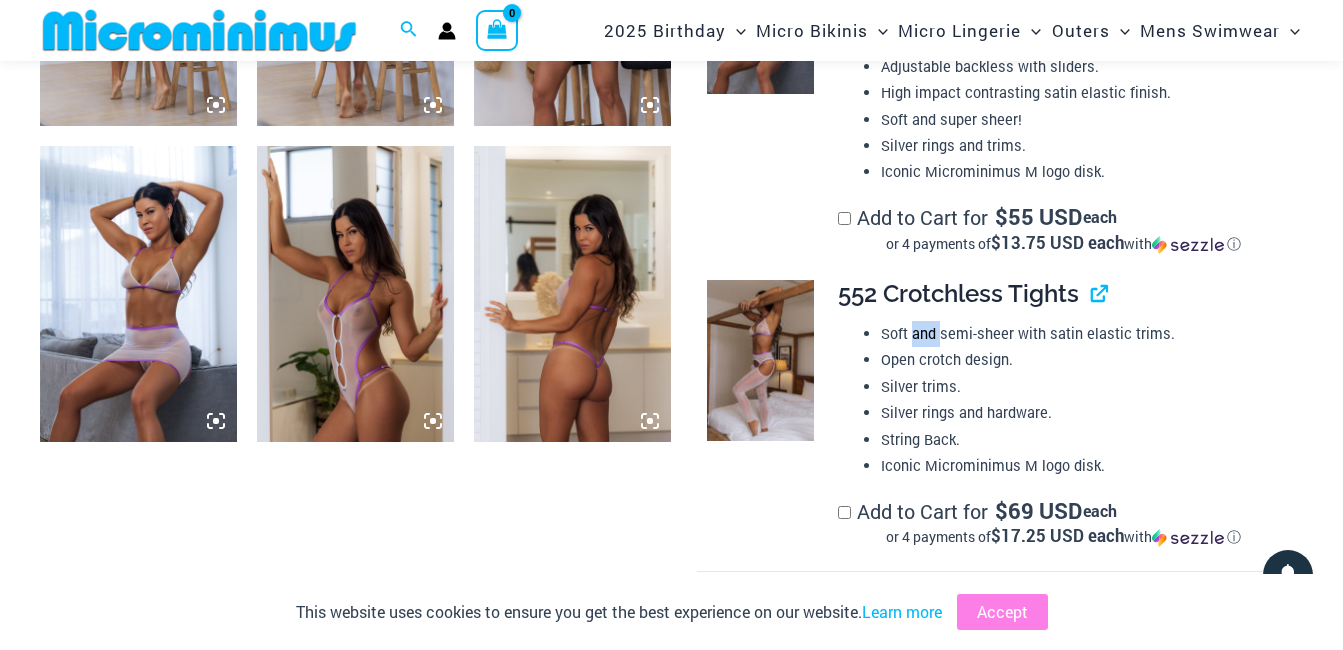 click on "Soft and semi-sheer with satin elastic trims." at bounding box center [1084, 334] 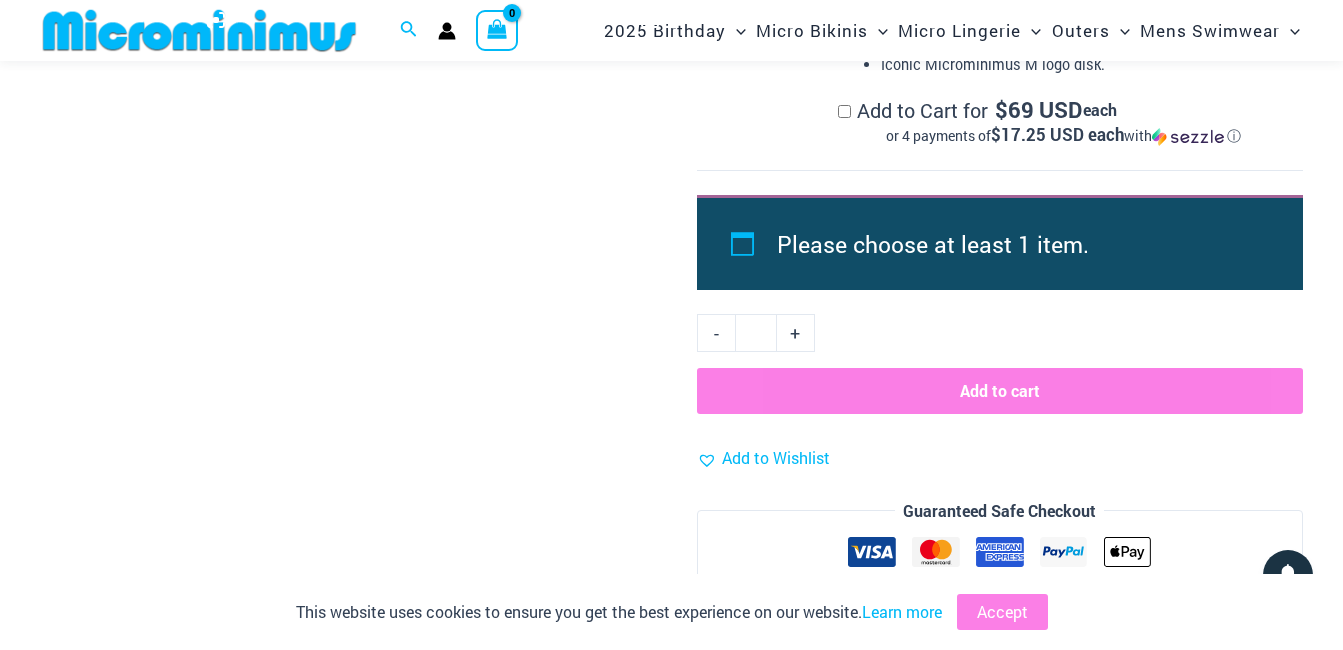 scroll, scrollTop: 1884, scrollLeft: 0, axis: vertical 